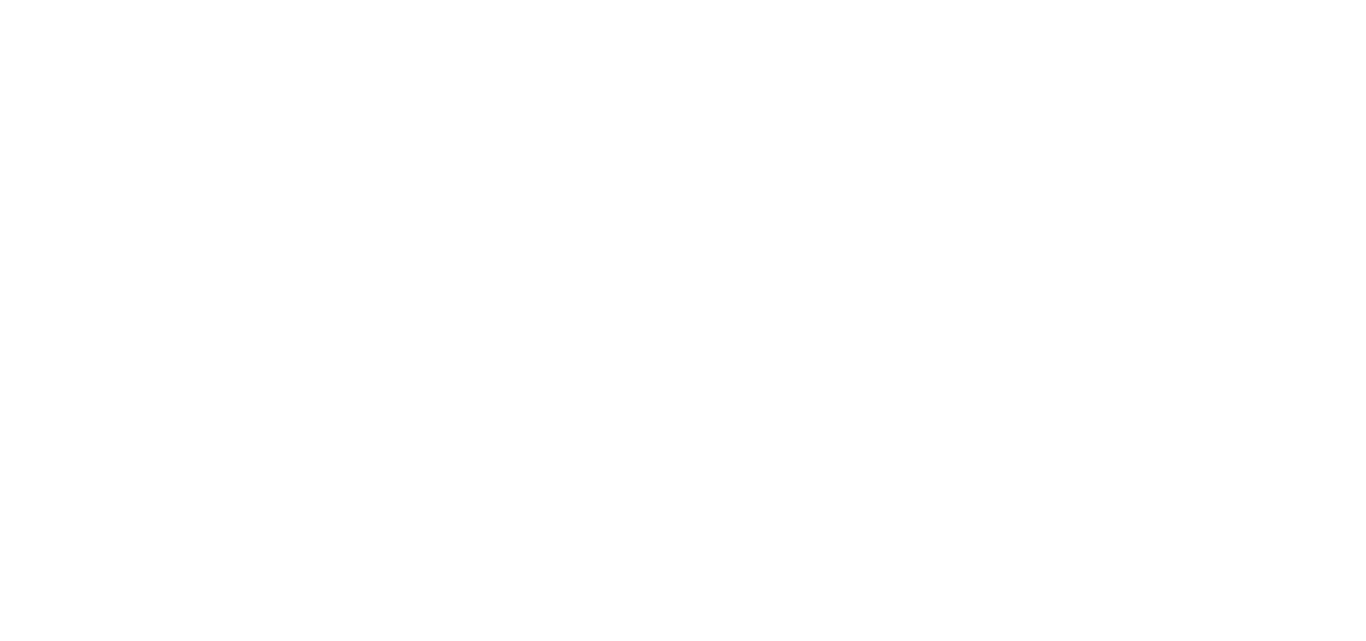 scroll, scrollTop: 0, scrollLeft: 0, axis: both 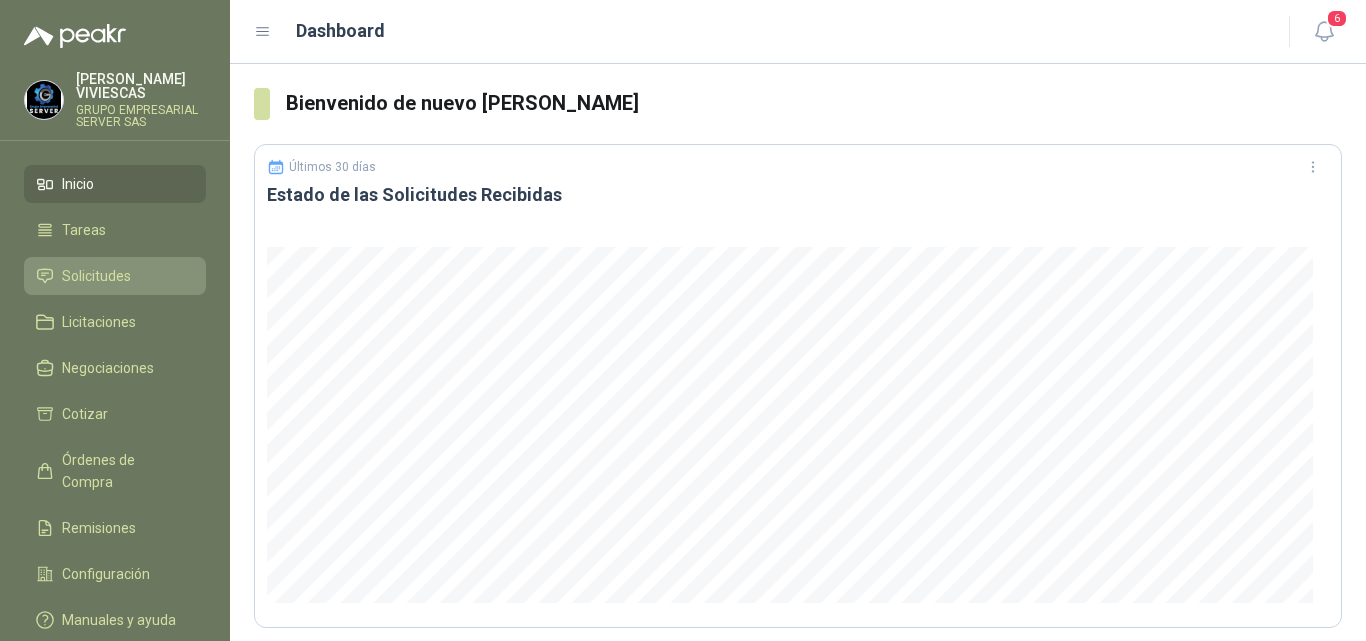 click on "Solicitudes" at bounding box center (96, 276) 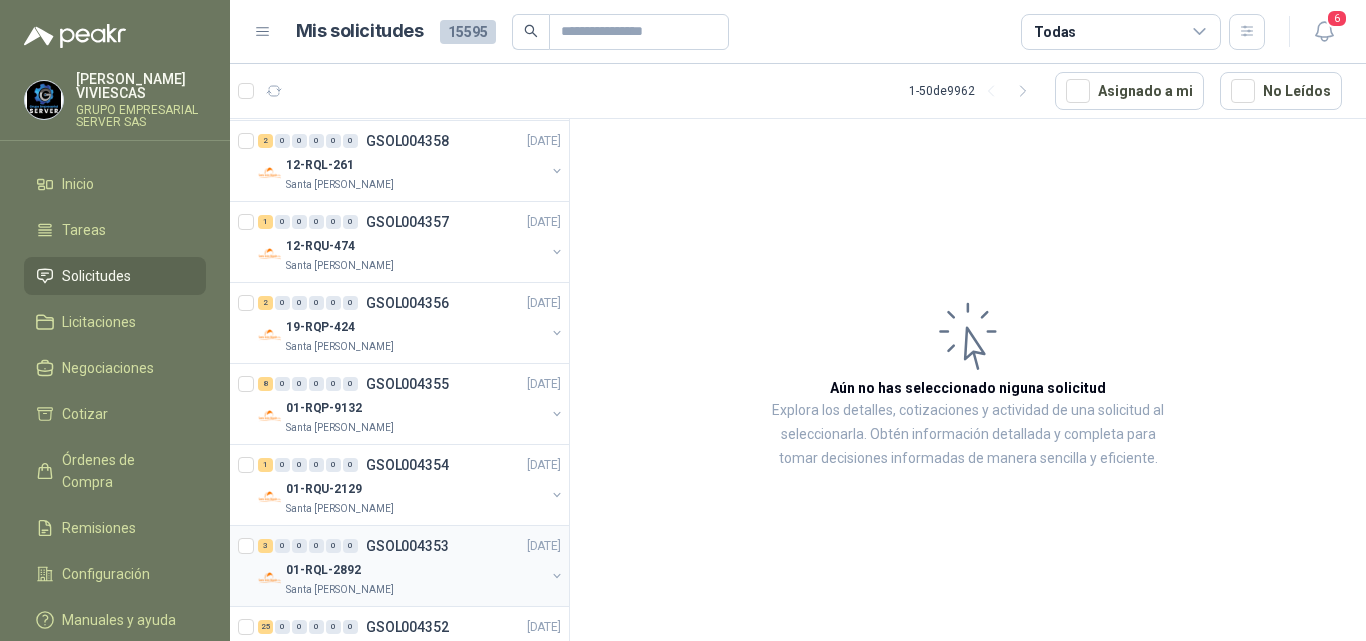scroll, scrollTop: 3565, scrollLeft: 0, axis: vertical 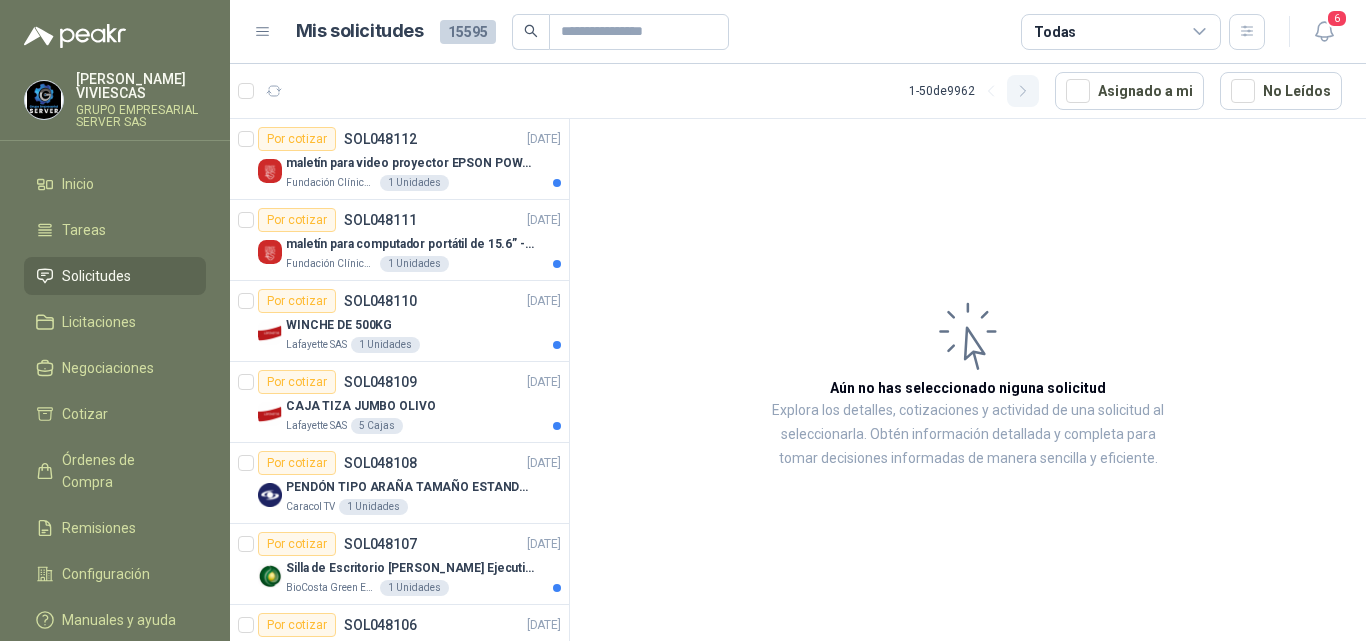 click 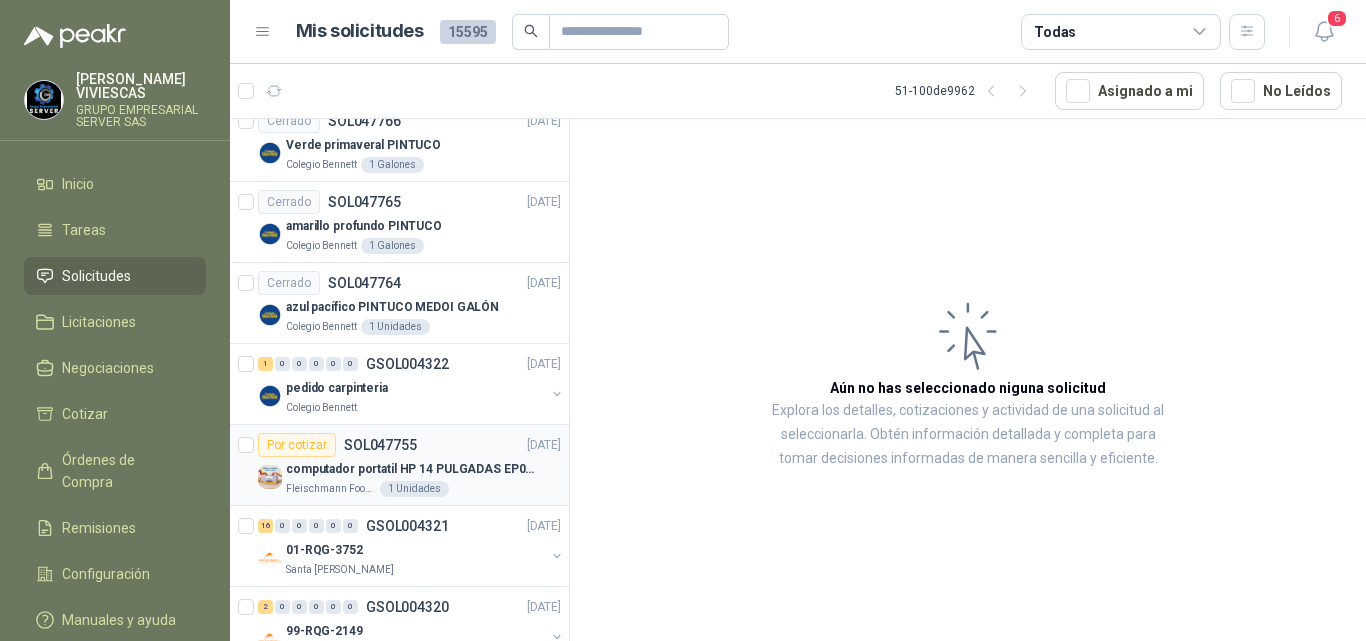 scroll, scrollTop: 3565, scrollLeft: 0, axis: vertical 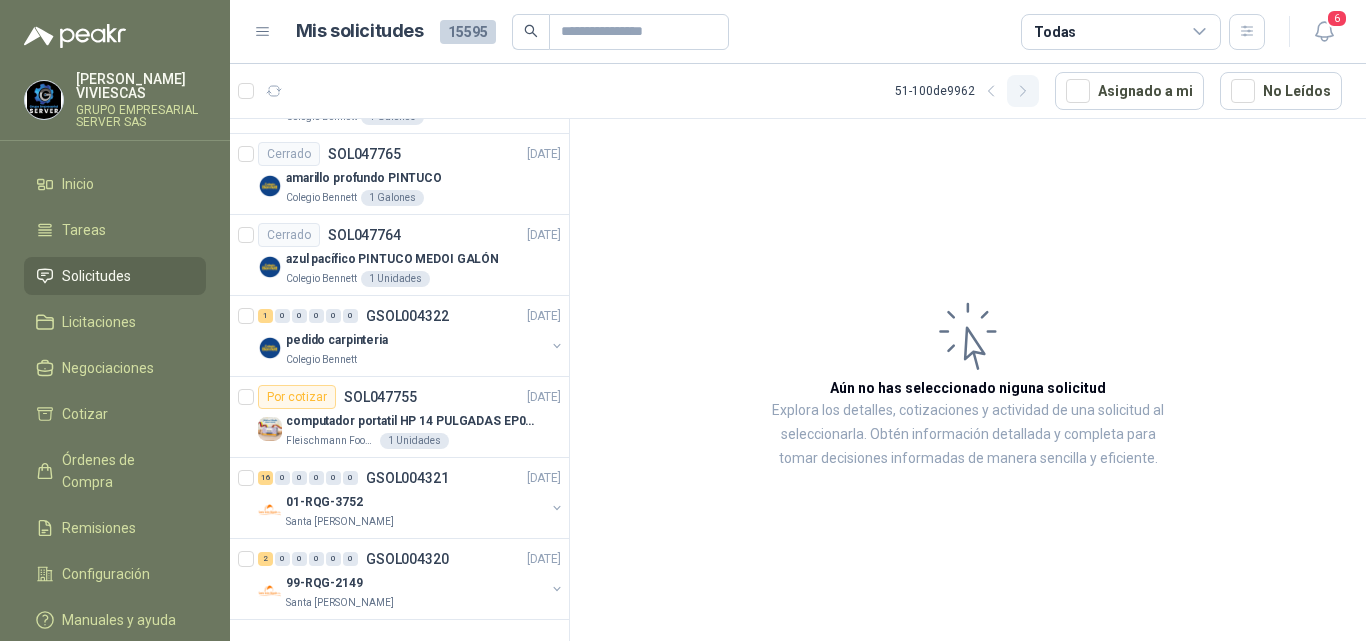 click 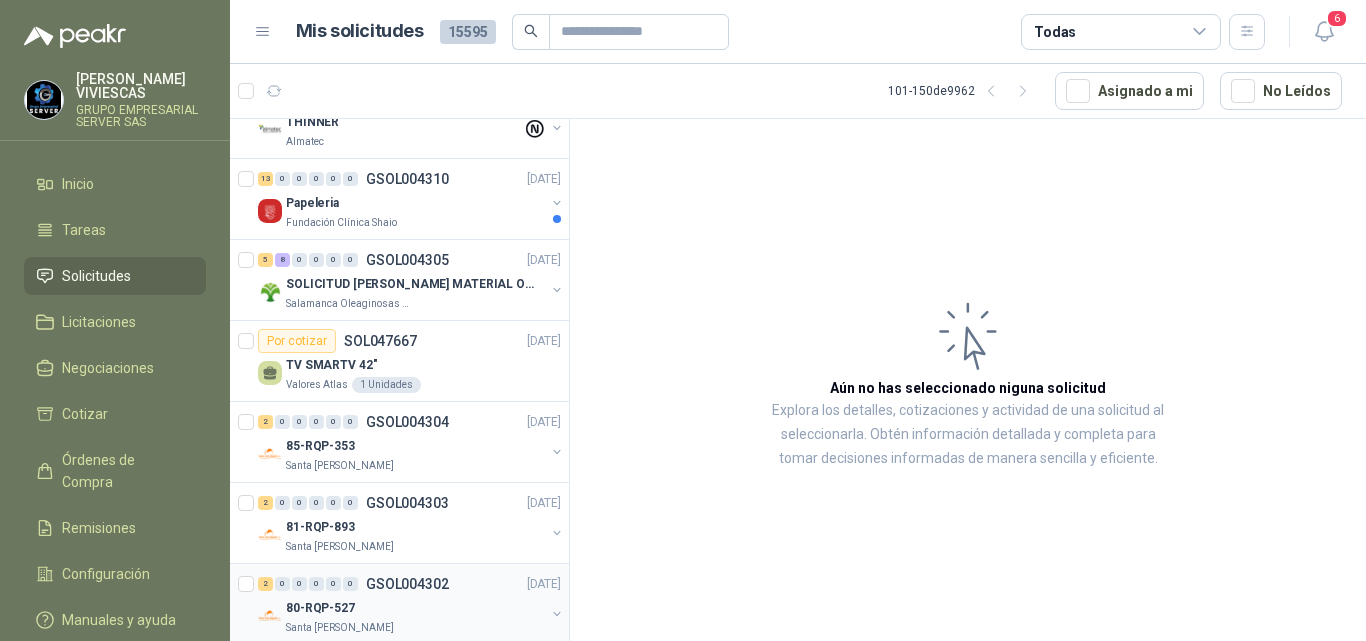 scroll, scrollTop: 1065, scrollLeft: 0, axis: vertical 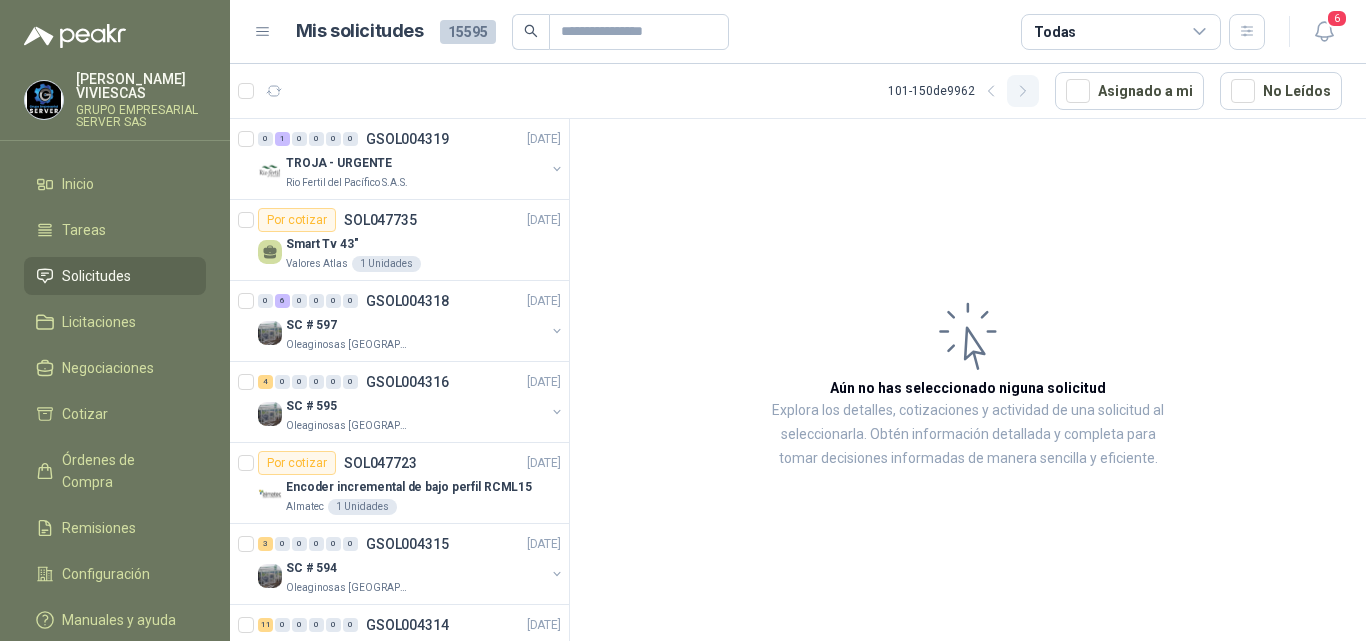 click 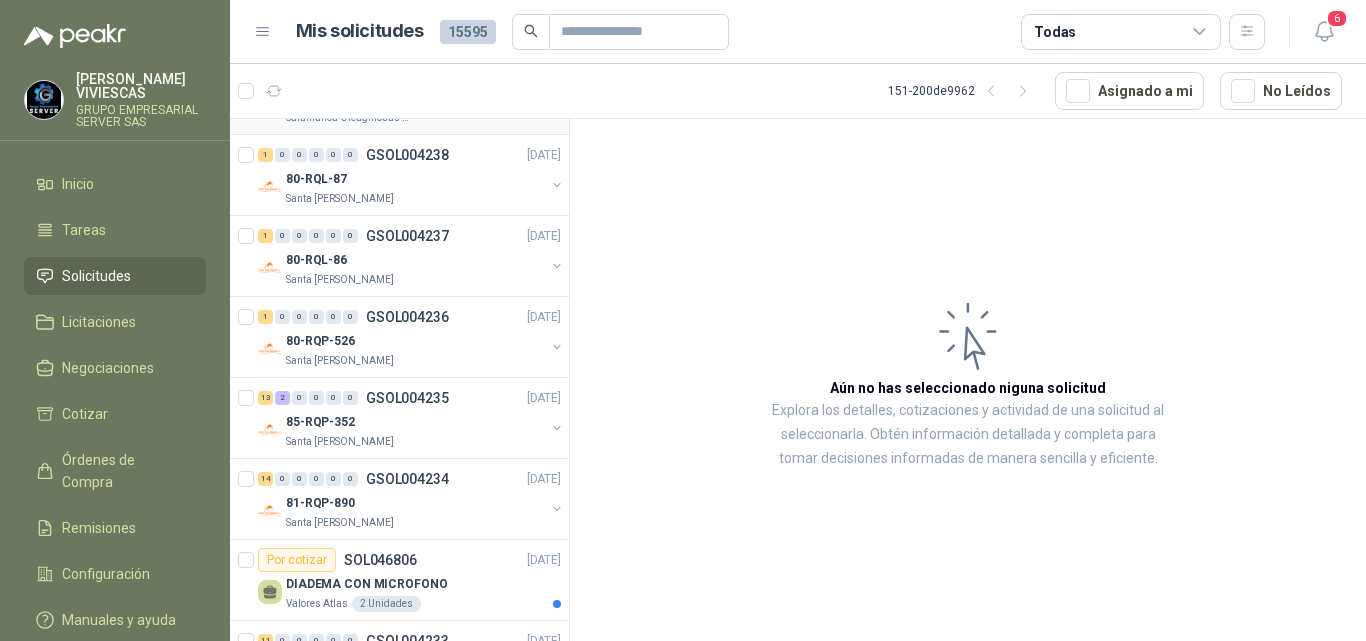 scroll, scrollTop: 3565, scrollLeft: 0, axis: vertical 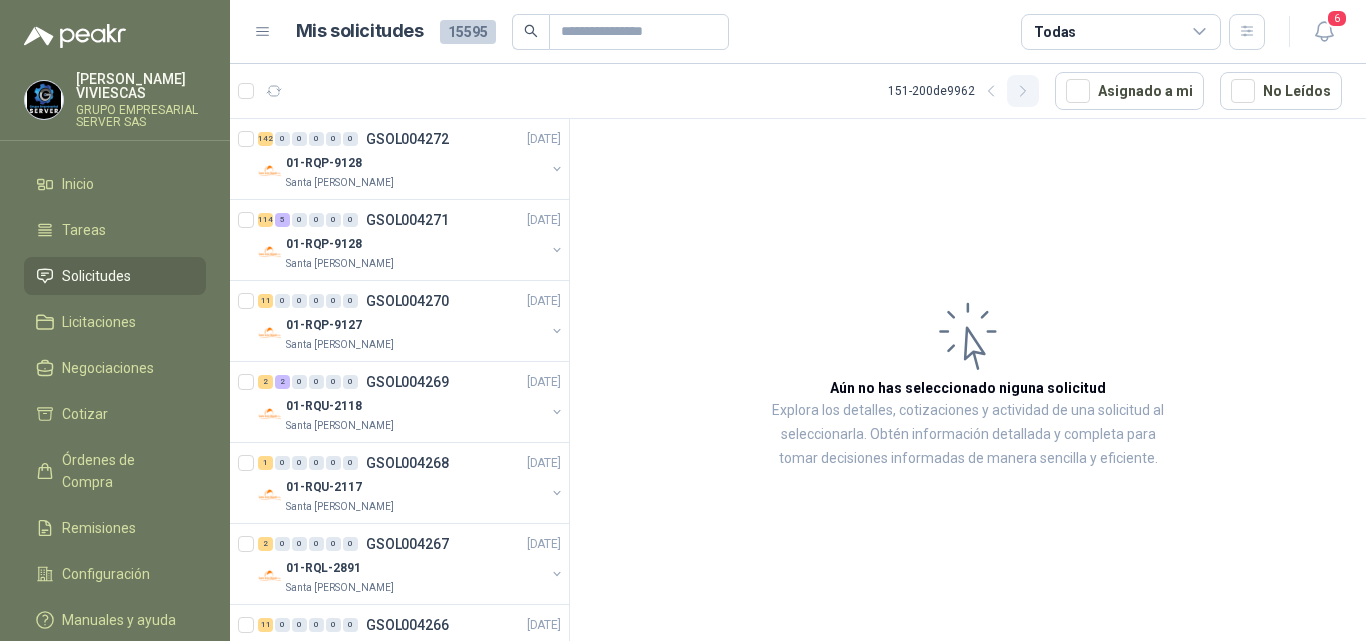 click 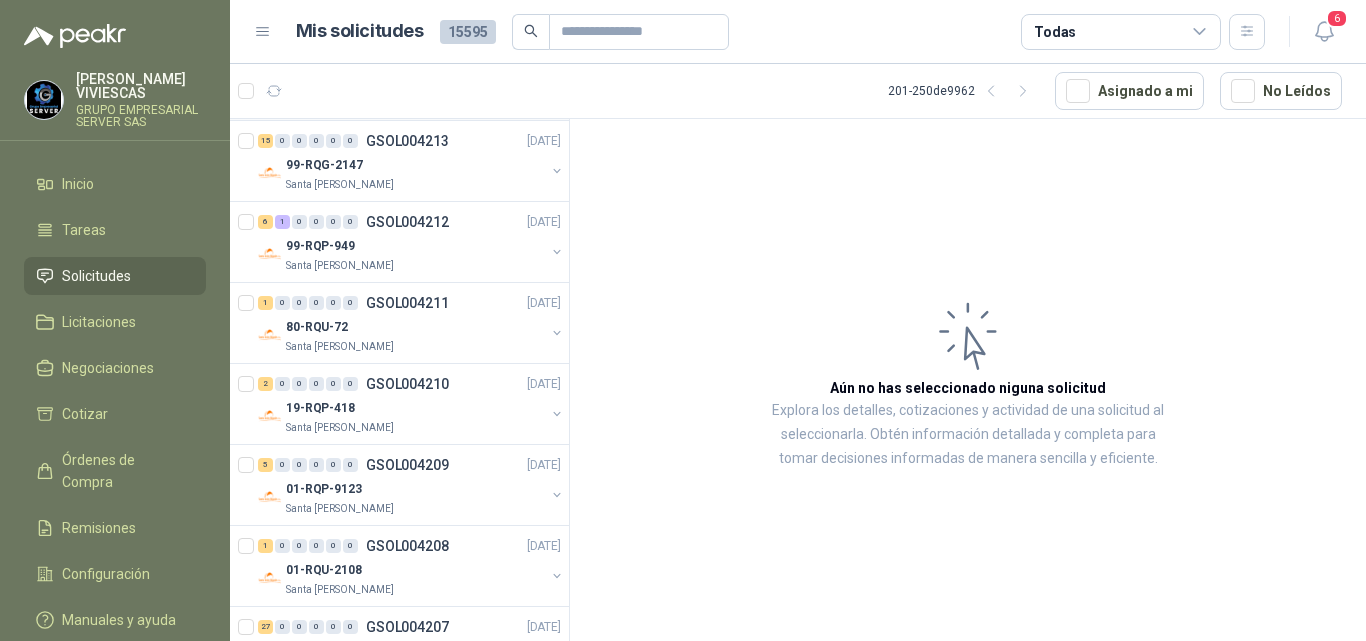 scroll, scrollTop: 3565, scrollLeft: 0, axis: vertical 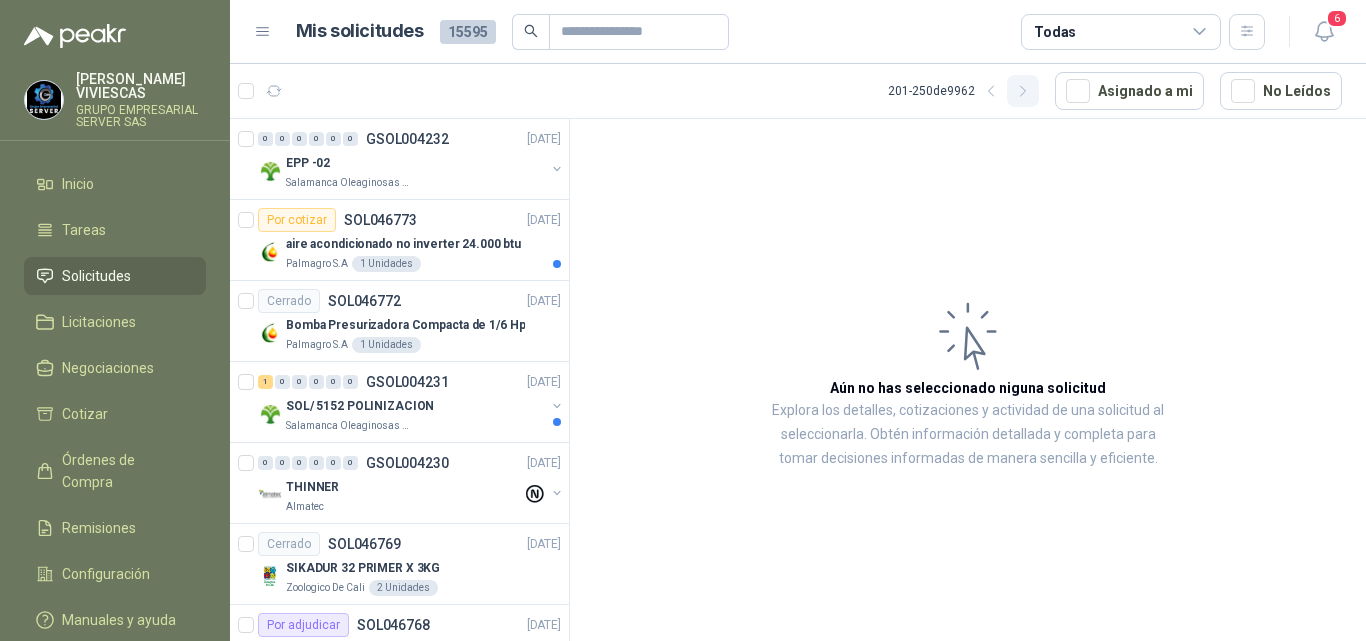 click 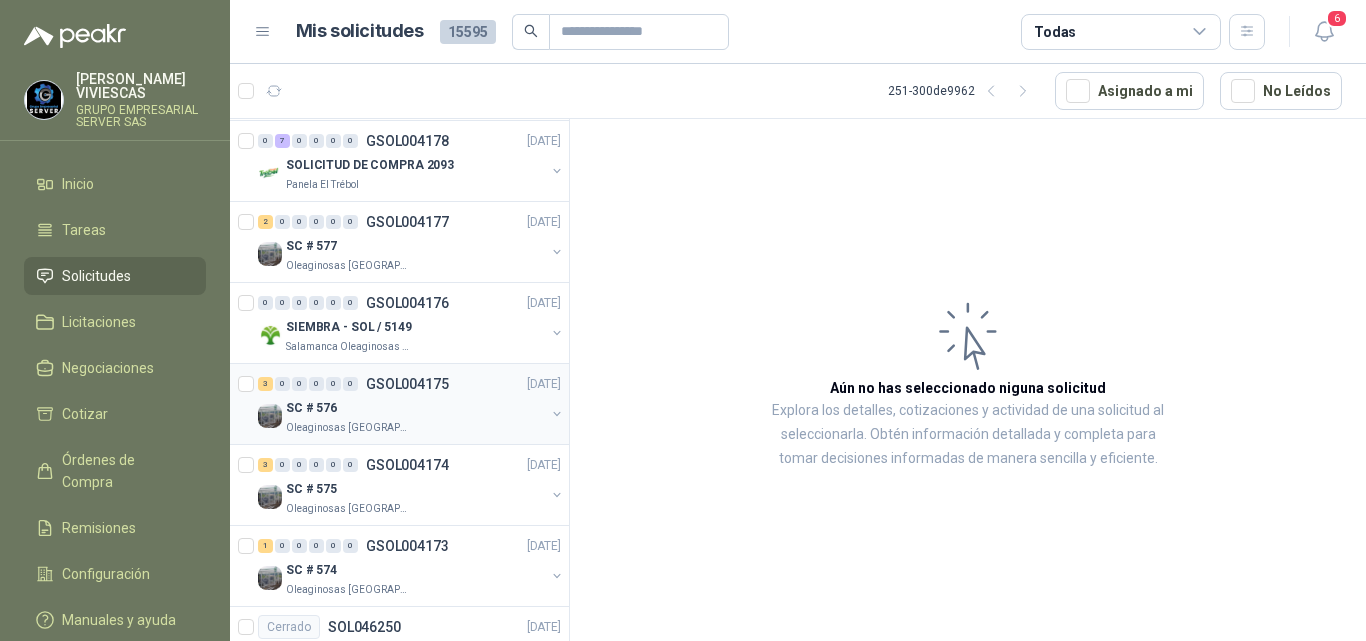 scroll, scrollTop: 3565, scrollLeft: 0, axis: vertical 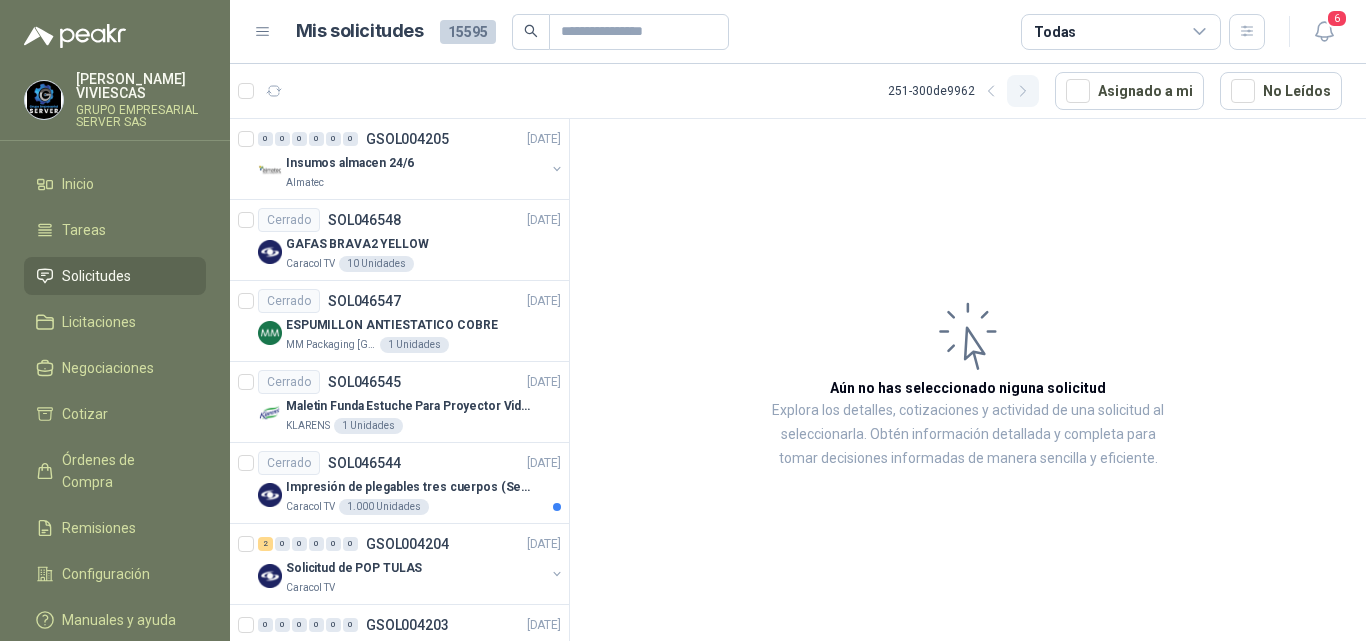 click 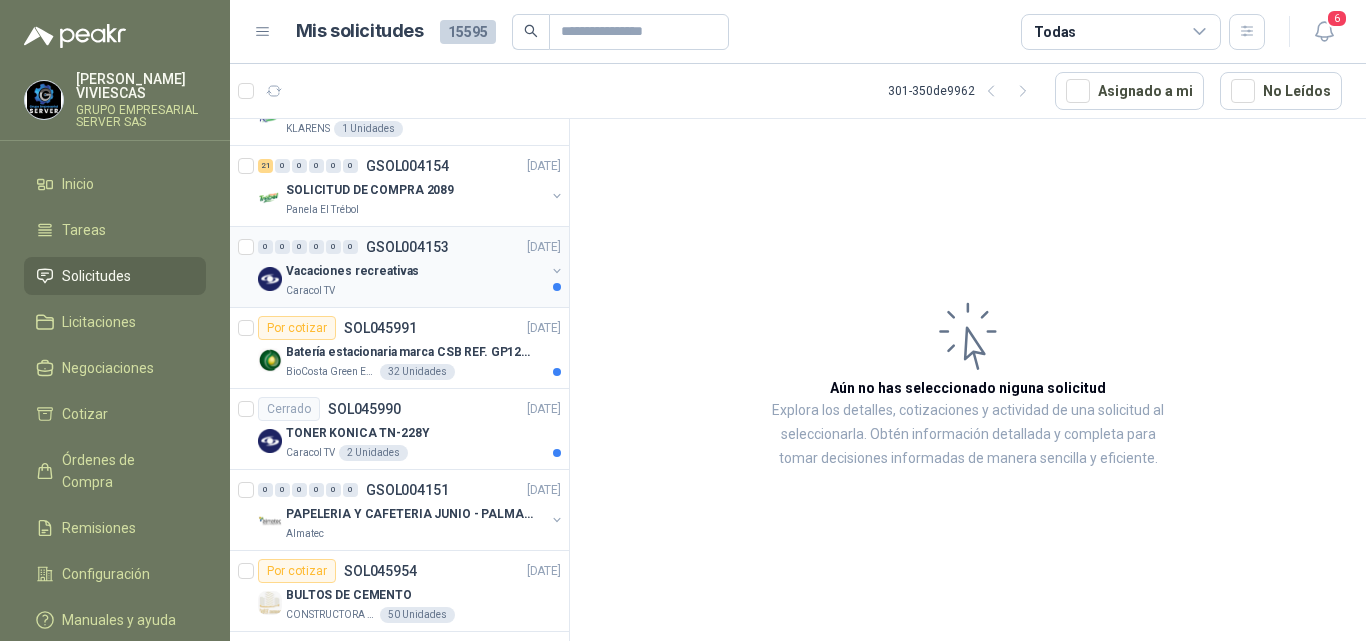 scroll, scrollTop: 3565, scrollLeft: 0, axis: vertical 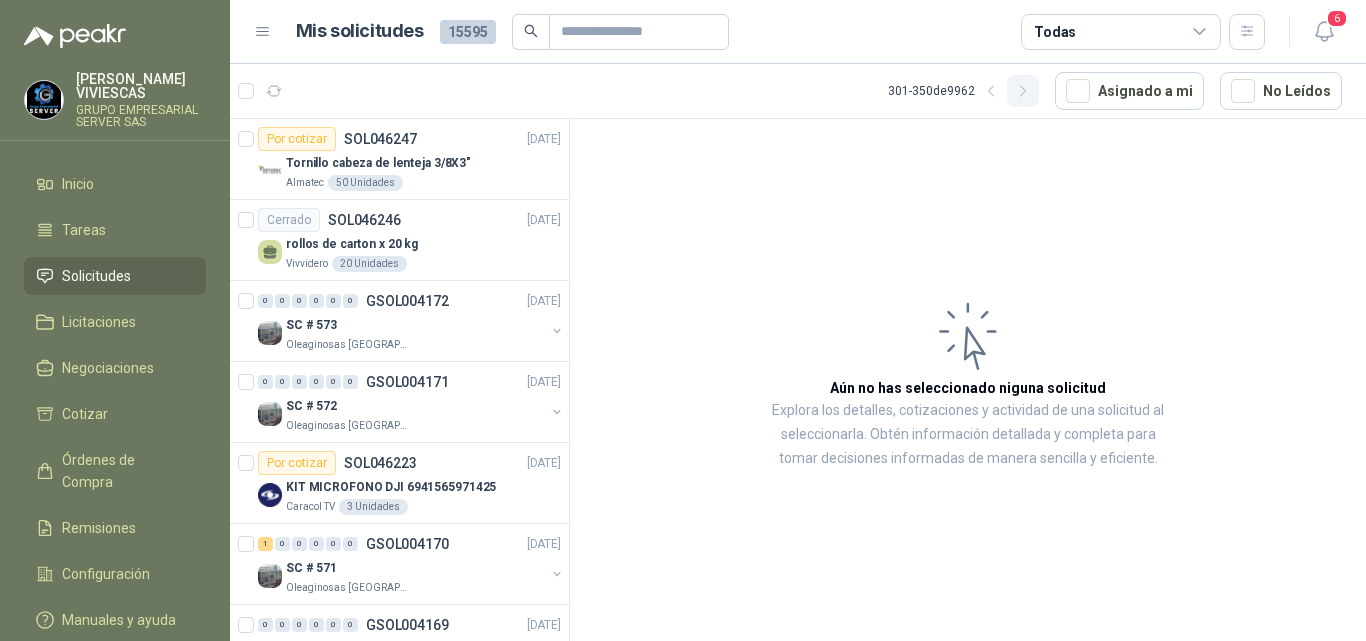 click 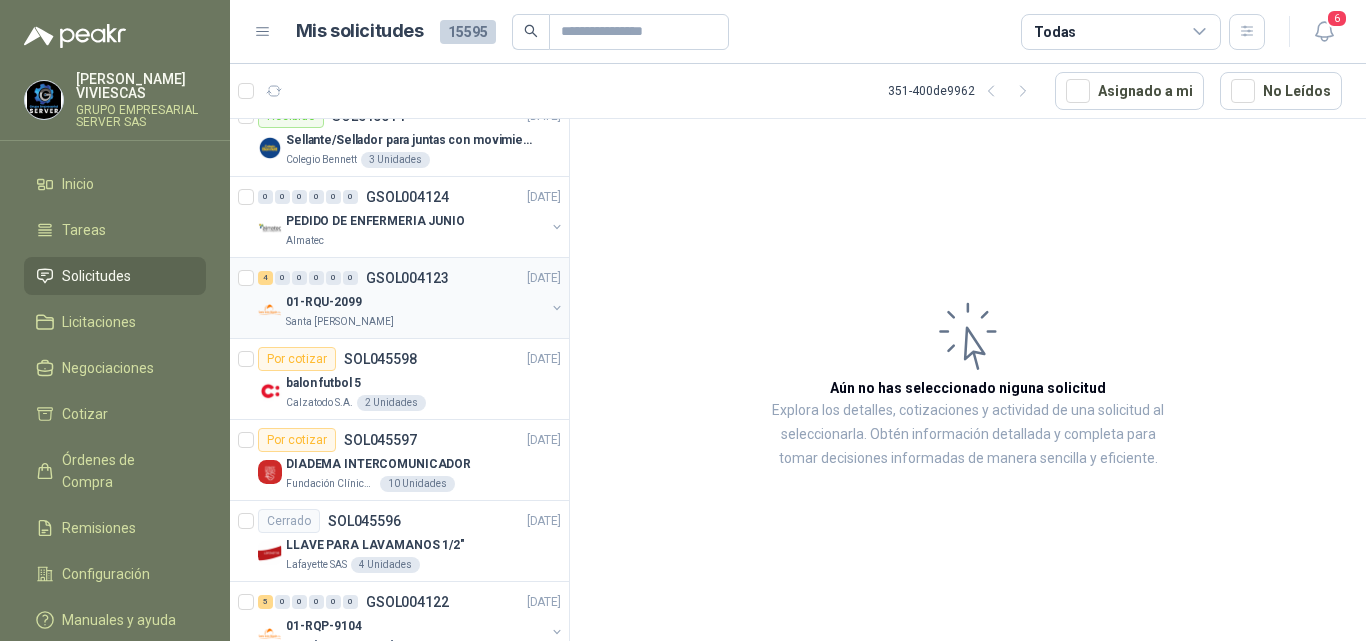 scroll, scrollTop: 3549, scrollLeft: 0, axis: vertical 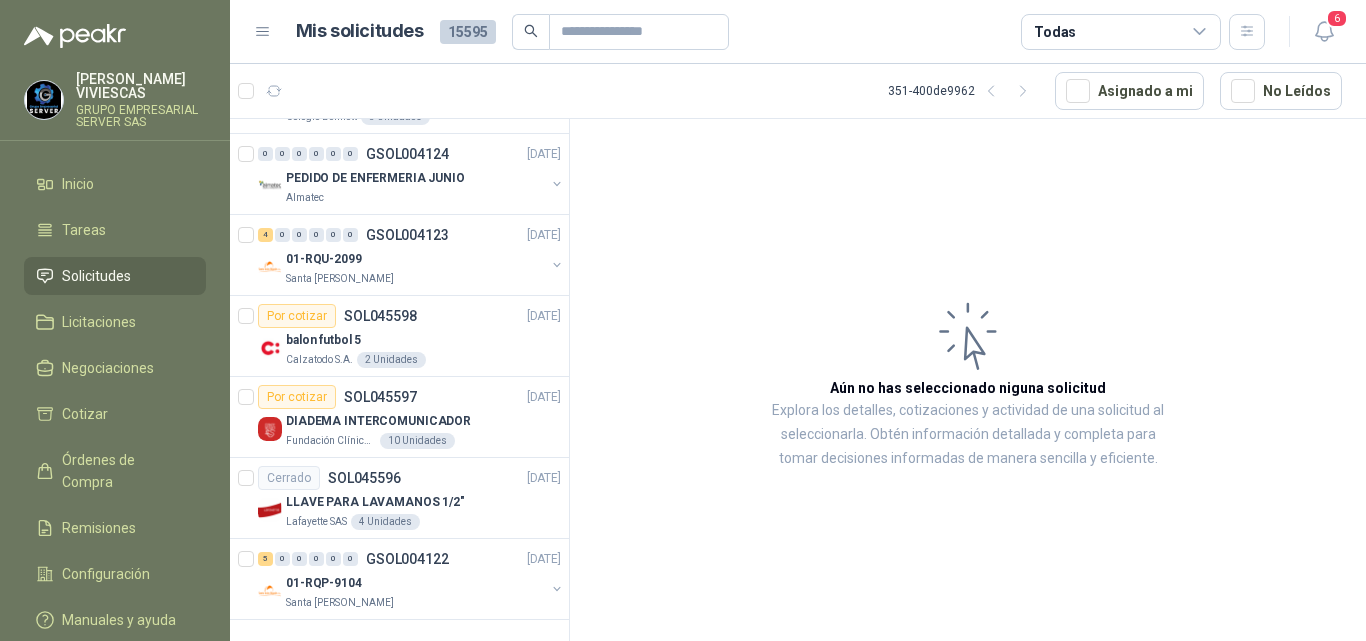 drag, startPoint x: 570, startPoint y: 599, endPoint x: 591, endPoint y: 532, distance: 70.21396 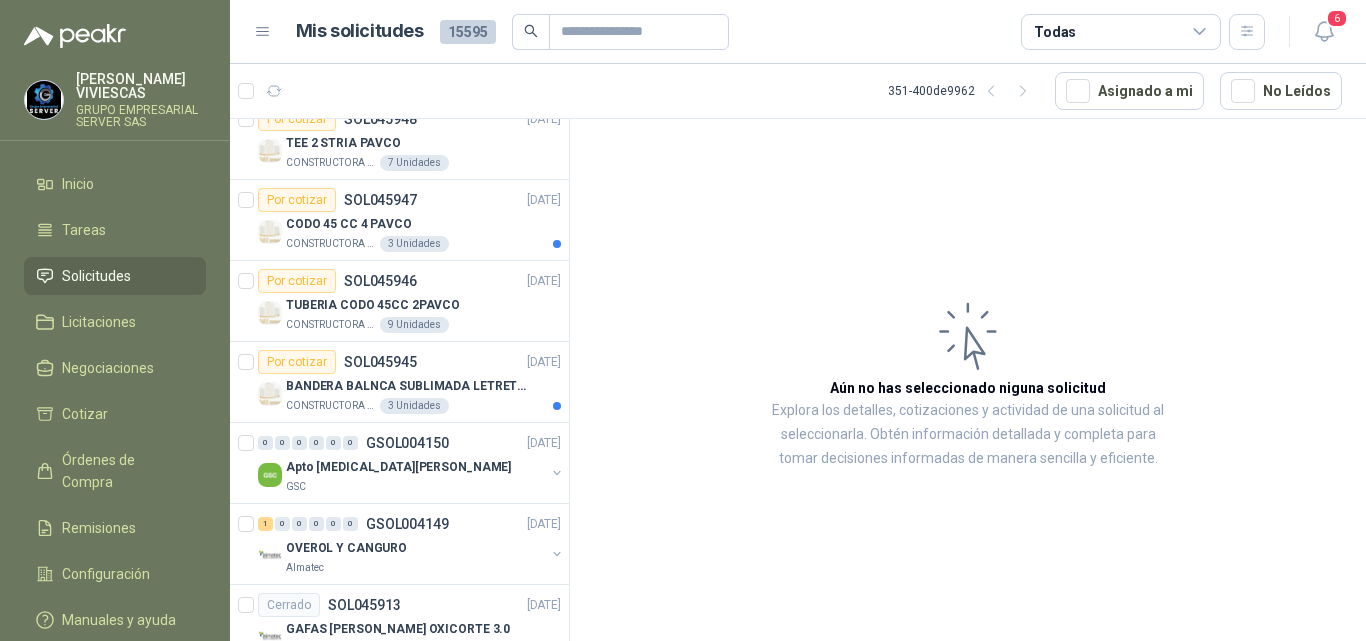 scroll, scrollTop: 0, scrollLeft: 0, axis: both 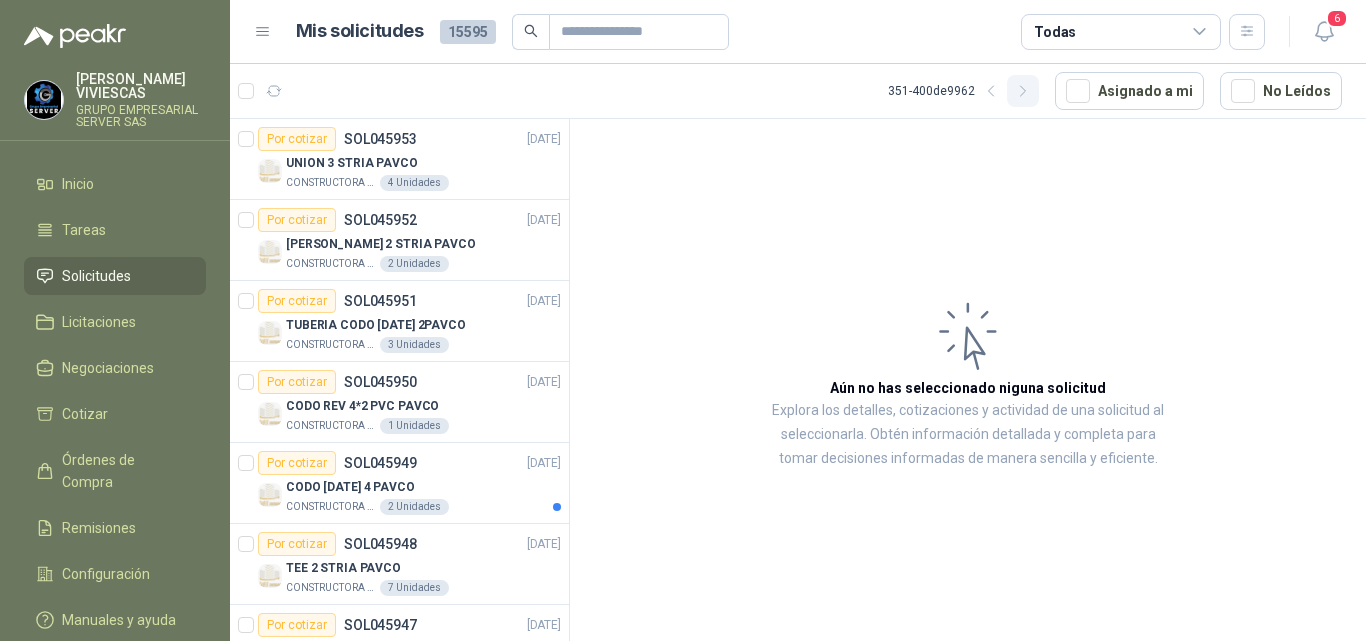 click 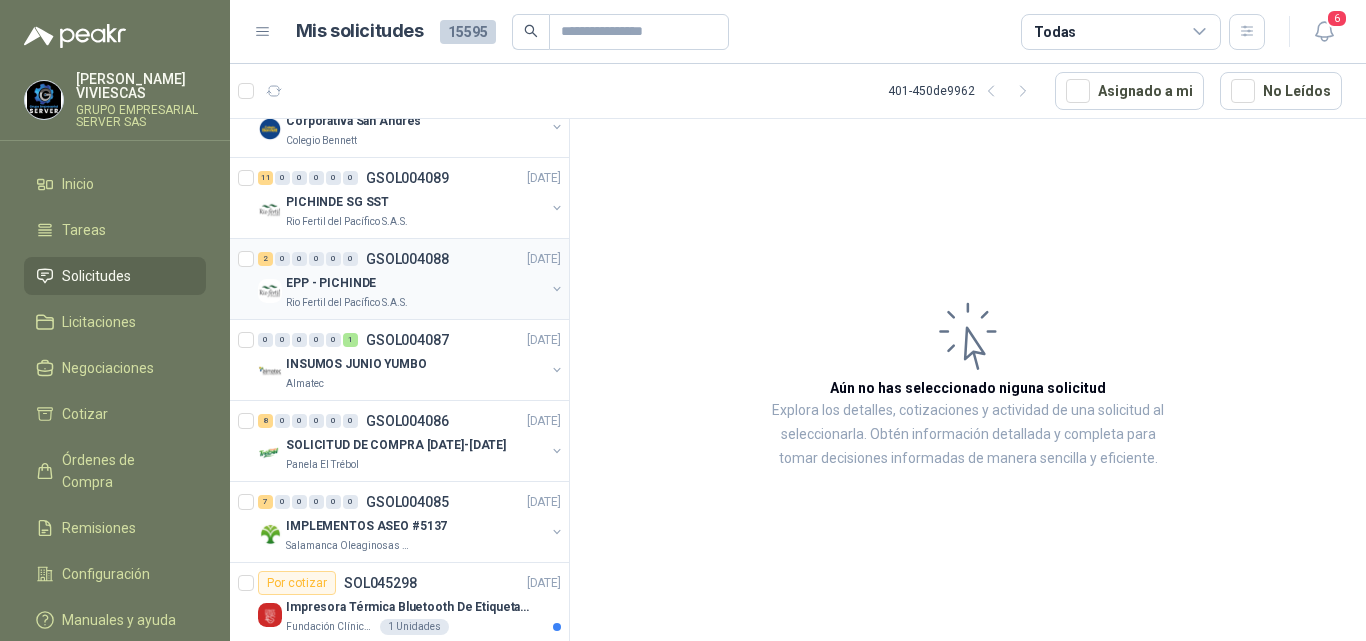 scroll, scrollTop: 3549, scrollLeft: 0, axis: vertical 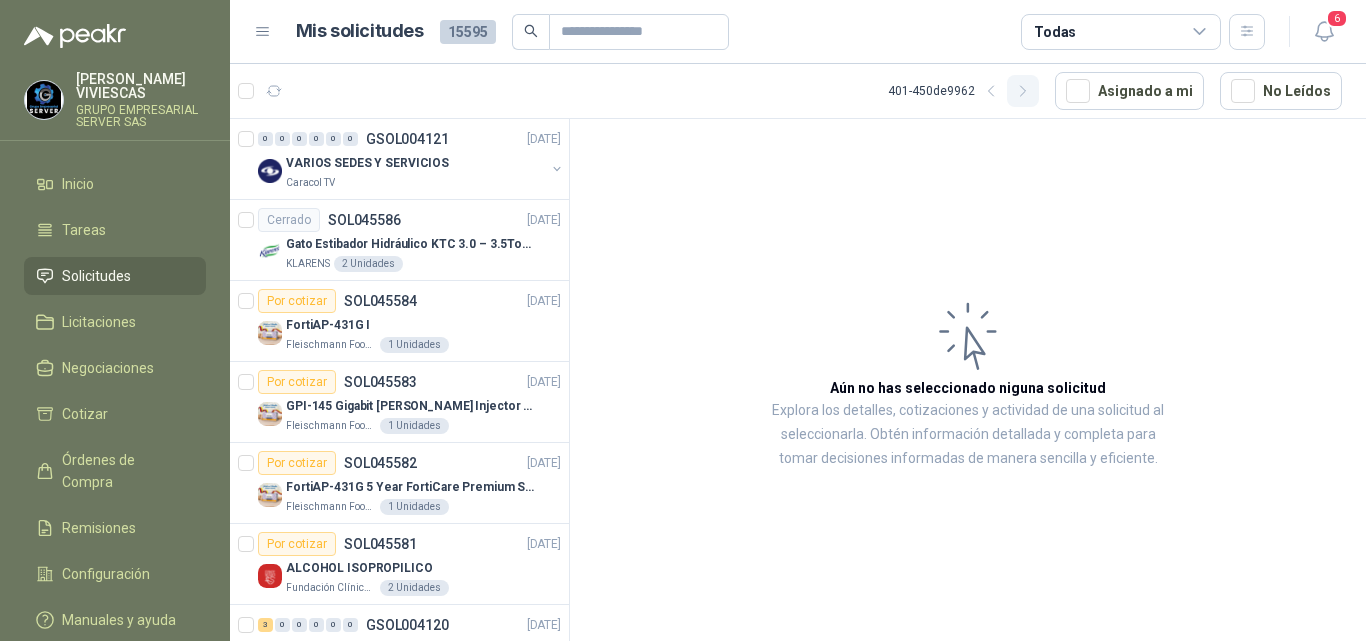 click 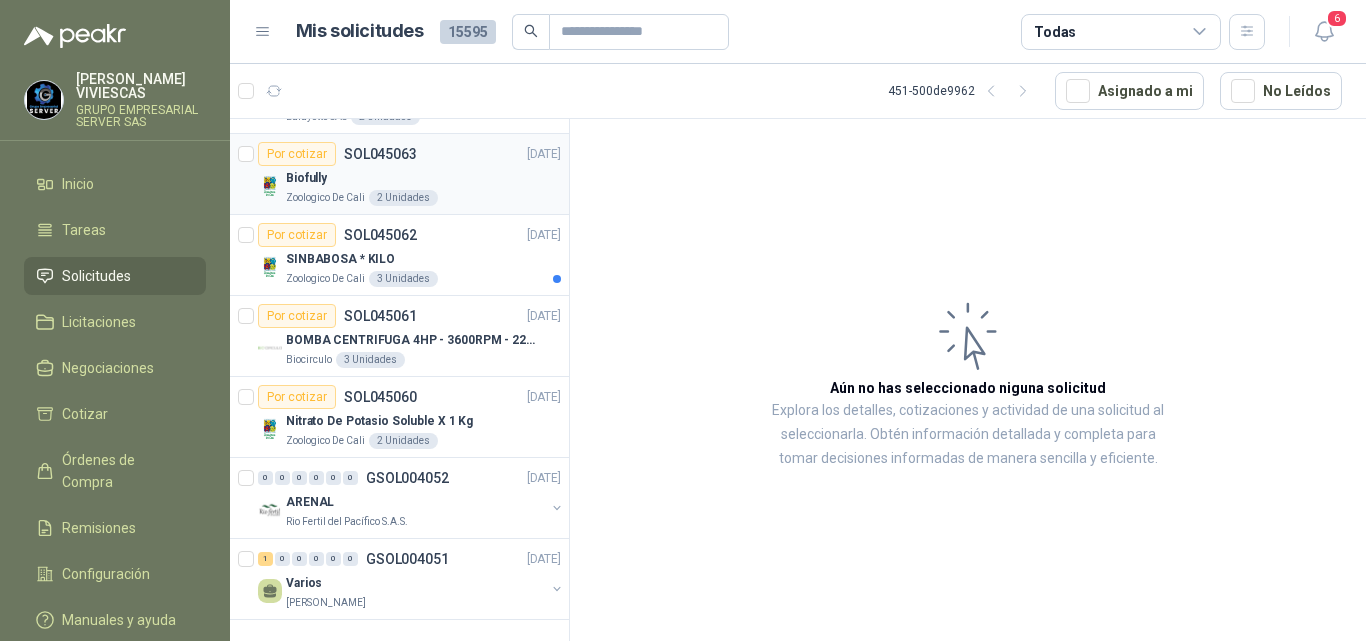 scroll, scrollTop: 3565, scrollLeft: 0, axis: vertical 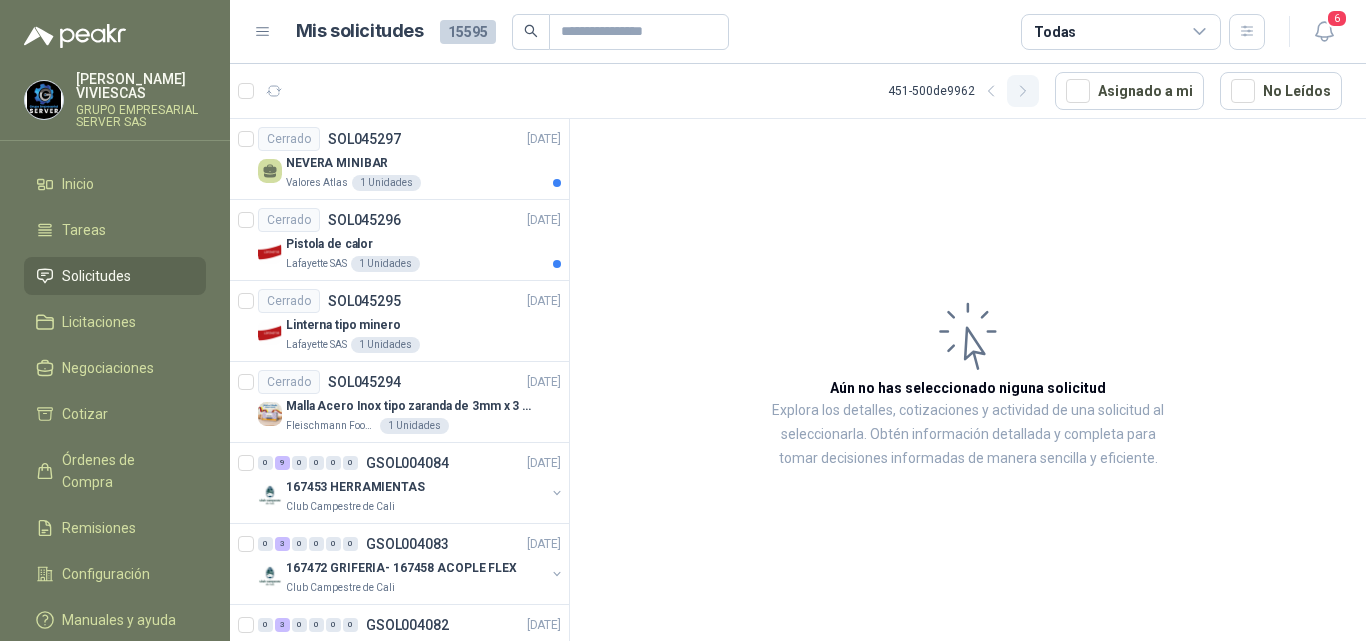 click 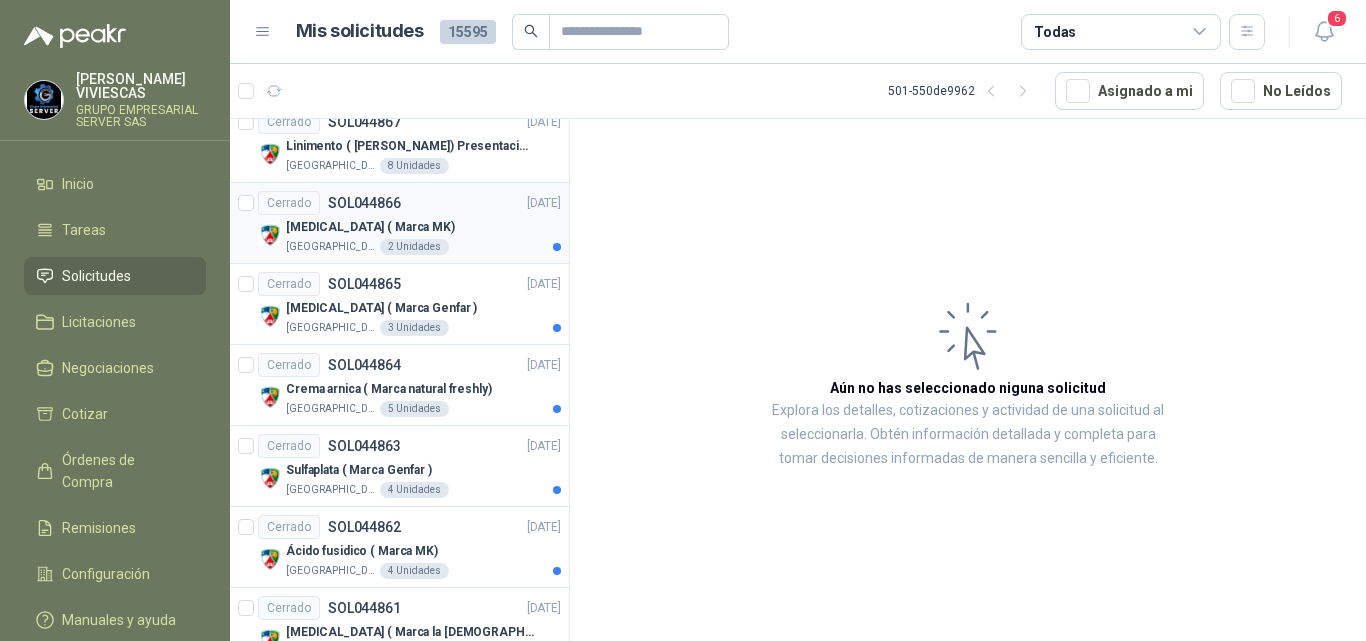 scroll, scrollTop: 3565, scrollLeft: 0, axis: vertical 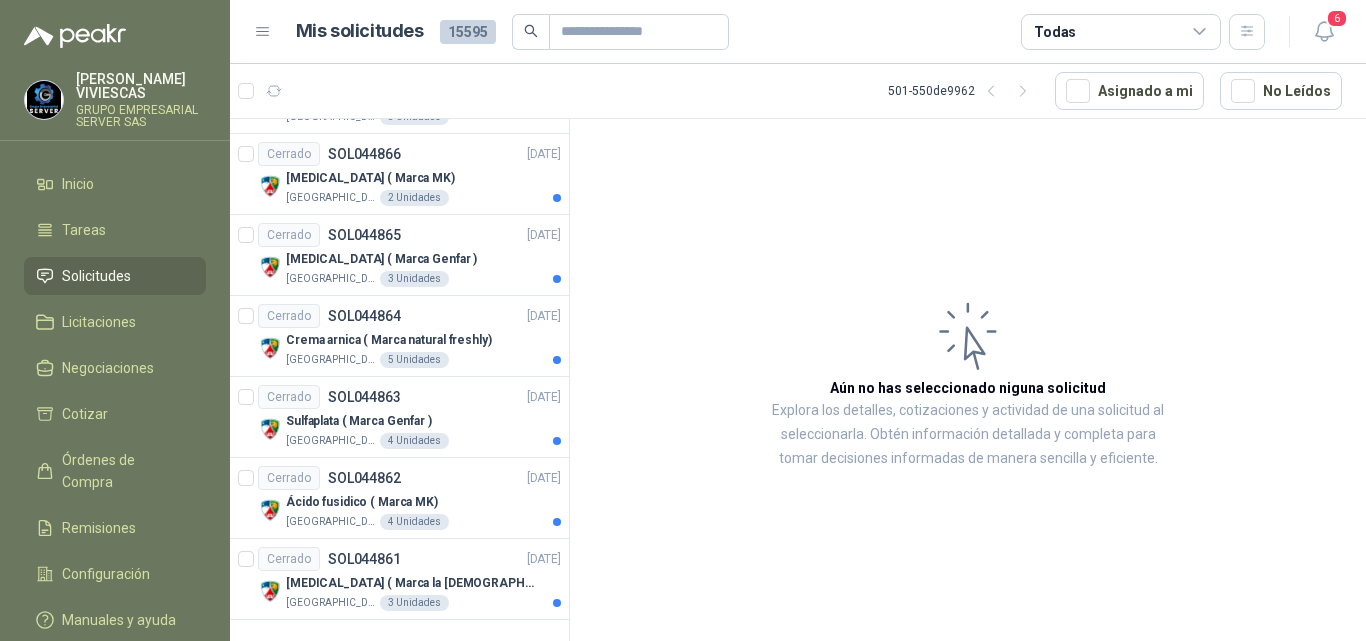 drag, startPoint x: 993, startPoint y: 96, endPoint x: 976, endPoint y: 105, distance: 19.235384 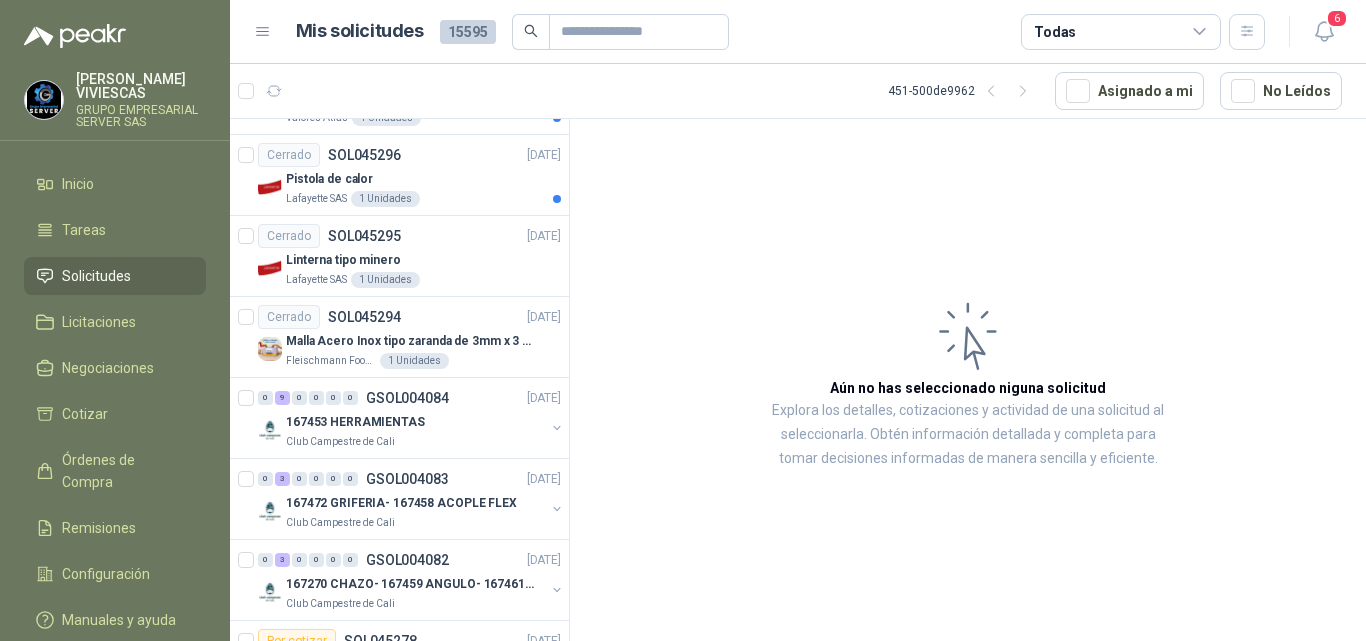 scroll, scrollTop: 0, scrollLeft: 0, axis: both 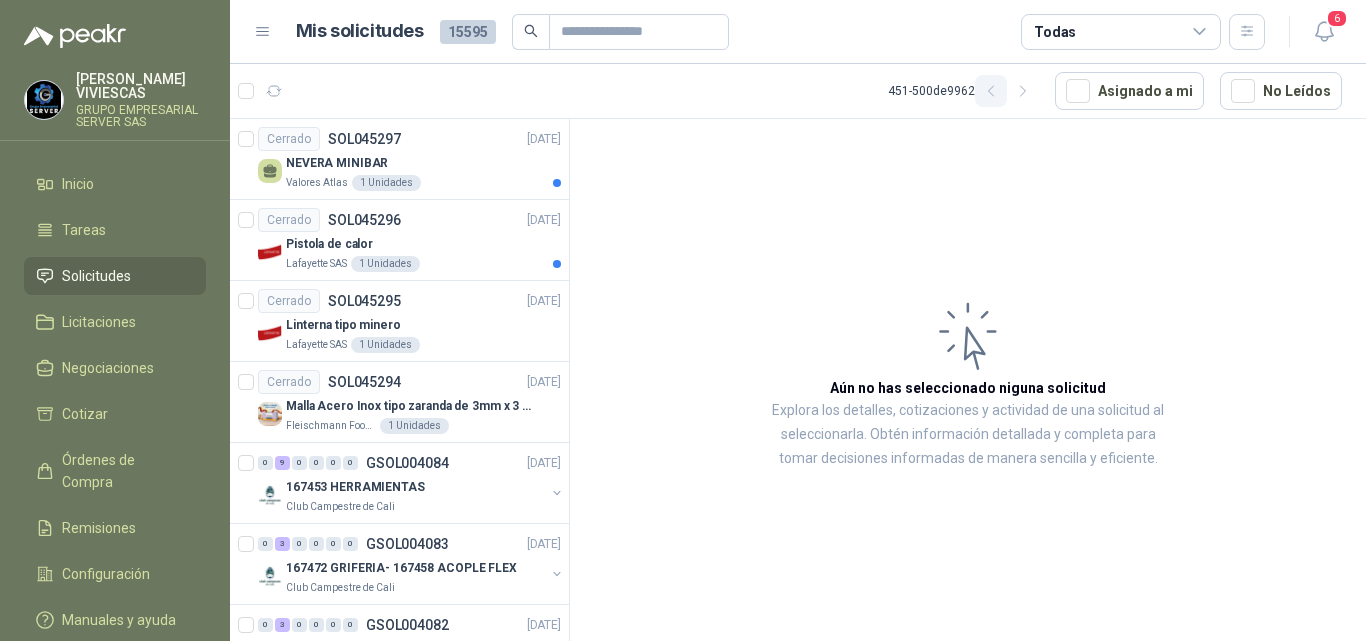 click 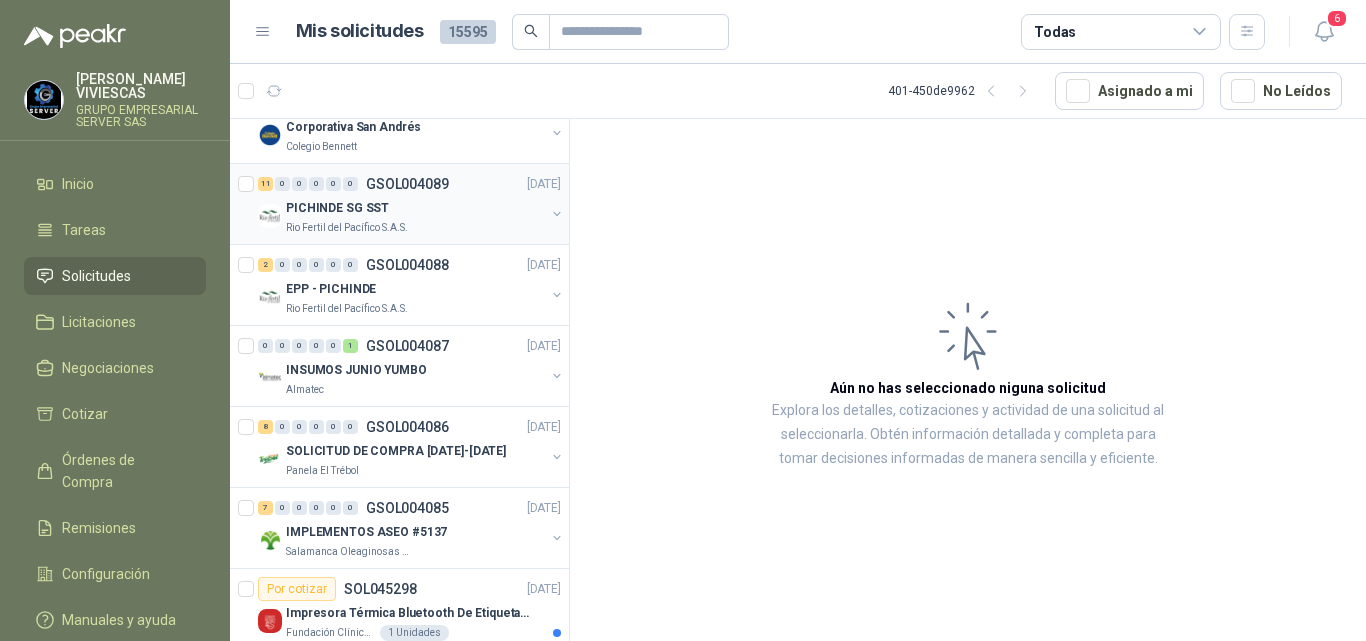 scroll, scrollTop: 3549, scrollLeft: 0, axis: vertical 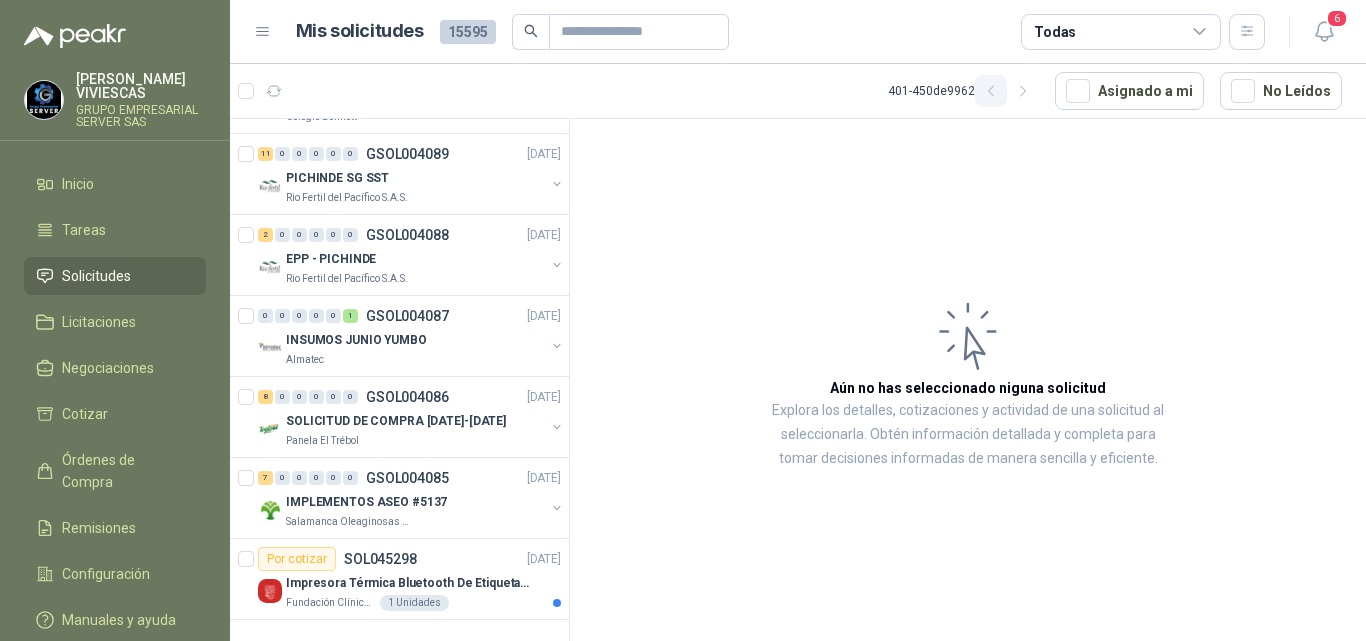 click 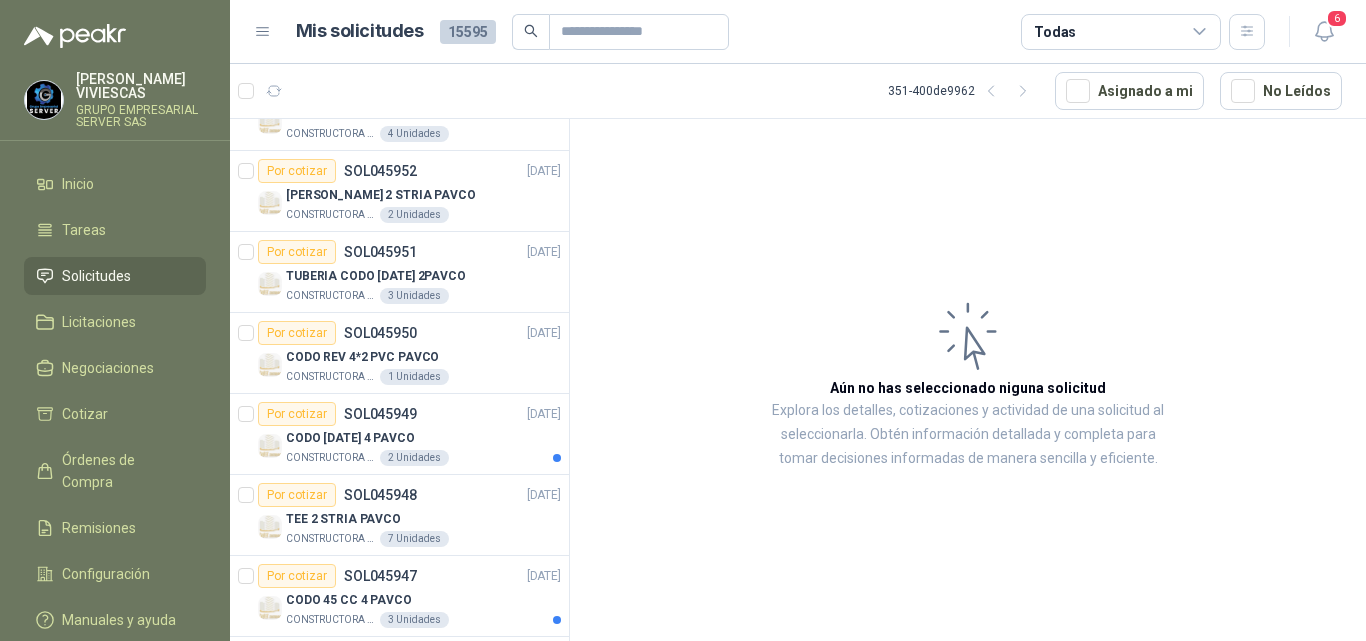 scroll, scrollTop: 0, scrollLeft: 0, axis: both 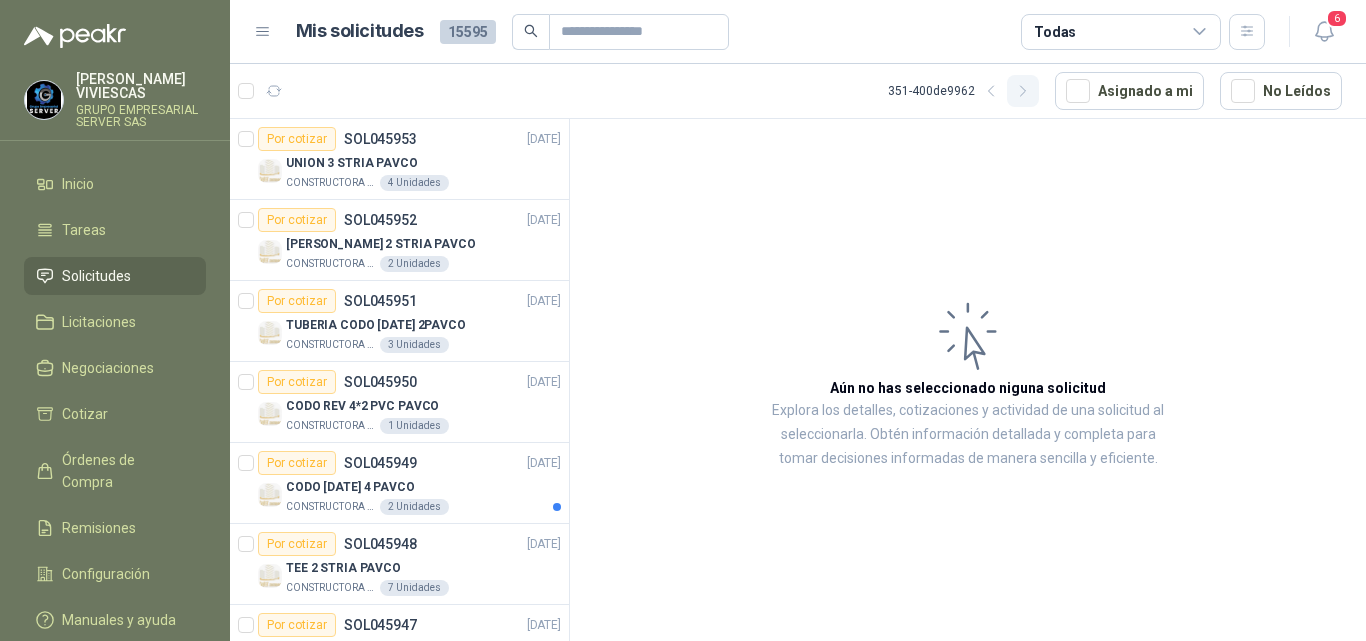 click 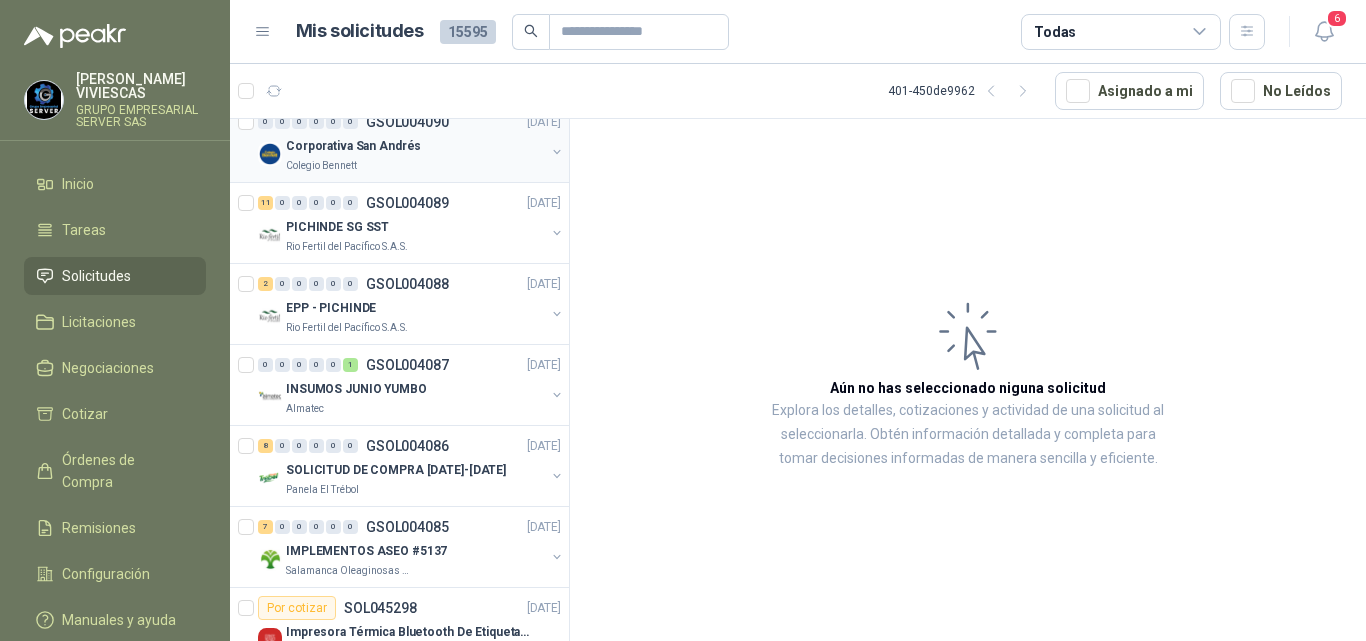 scroll, scrollTop: 3549, scrollLeft: 0, axis: vertical 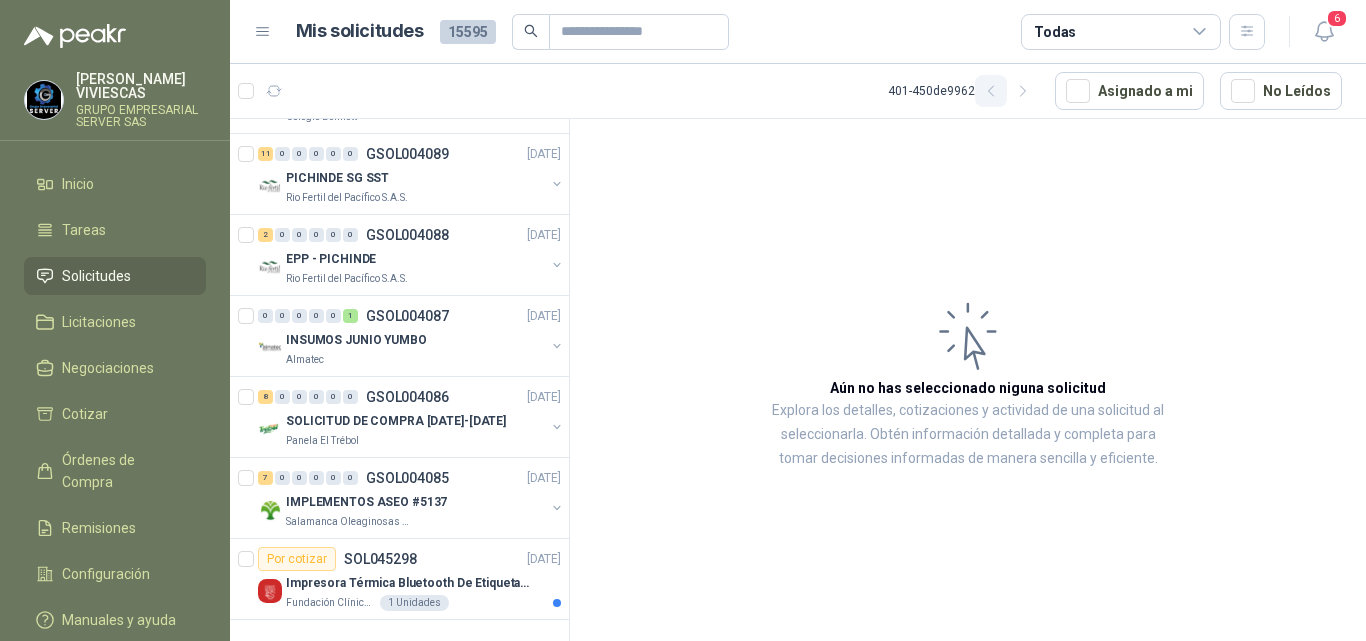 click 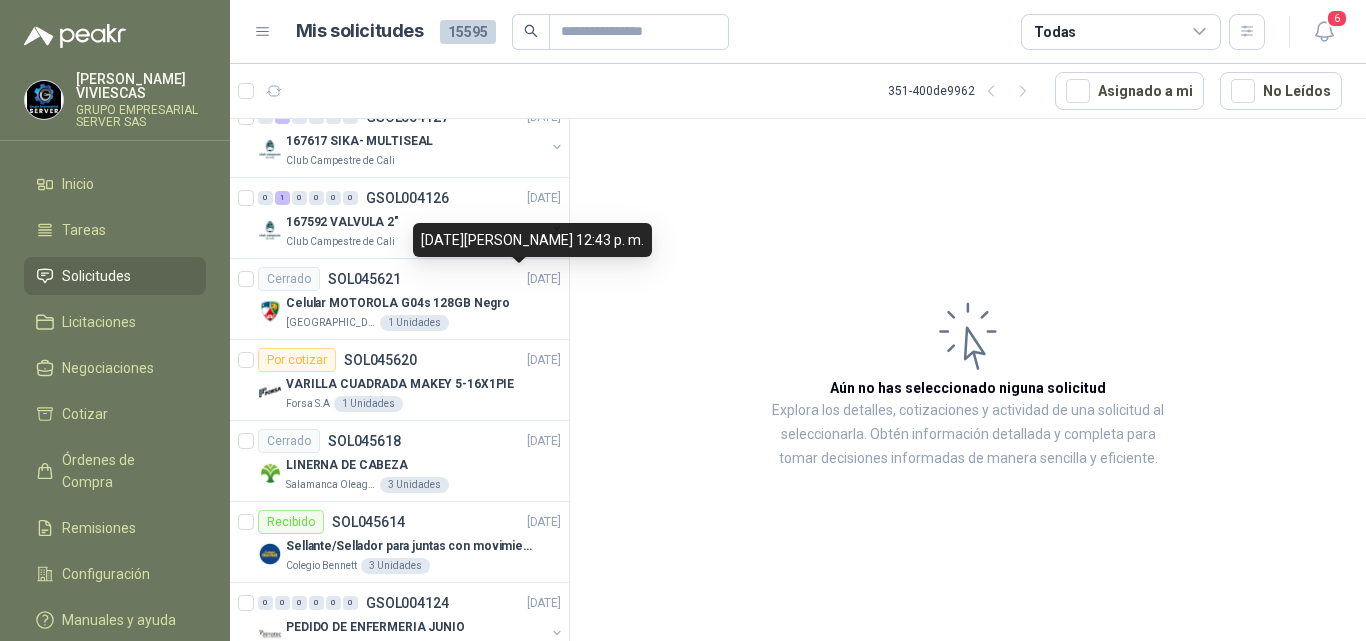 scroll, scrollTop: 3200, scrollLeft: 0, axis: vertical 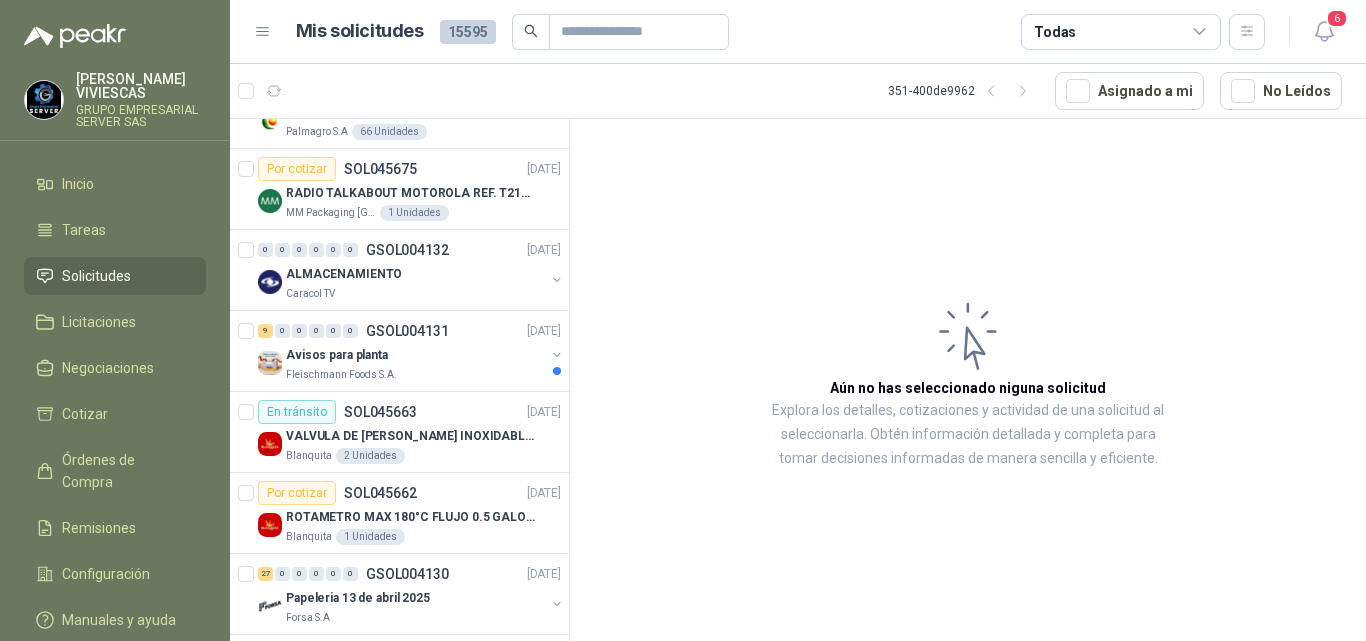 drag, startPoint x: 511, startPoint y: 251, endPoint x: 515, endPoint y: 237, distance: 14.56022 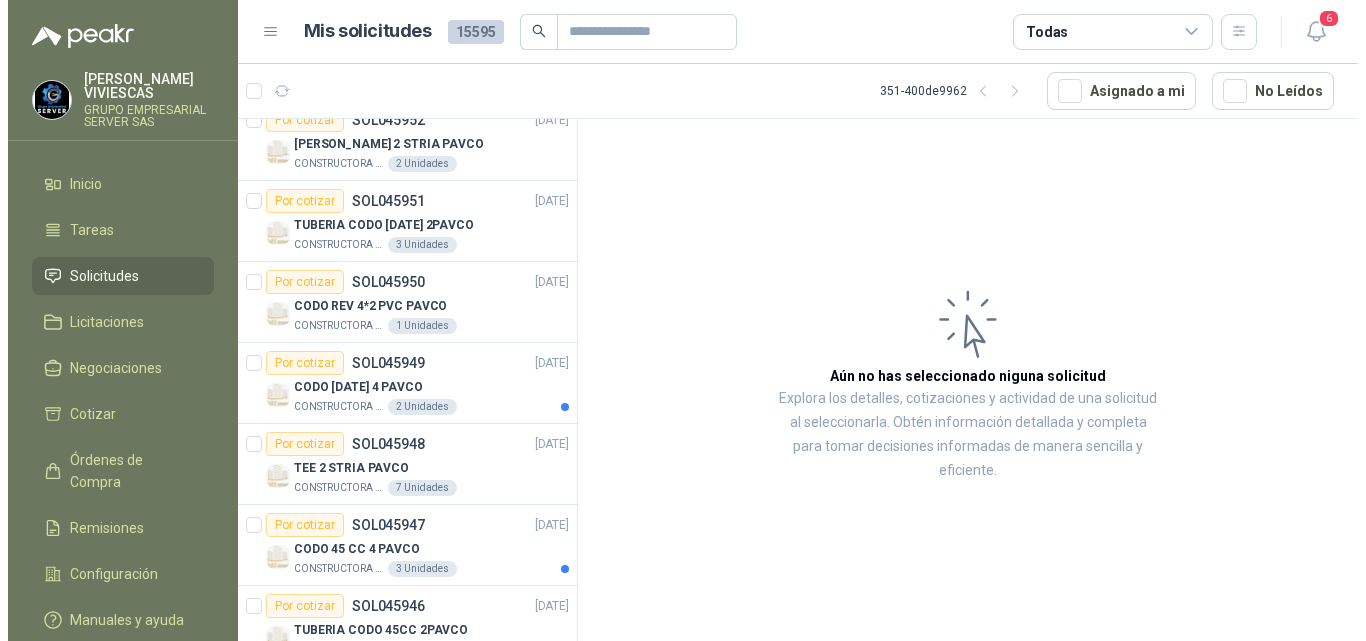 scroll, scrollTop: 0, scrollLeft: 0, axis: both 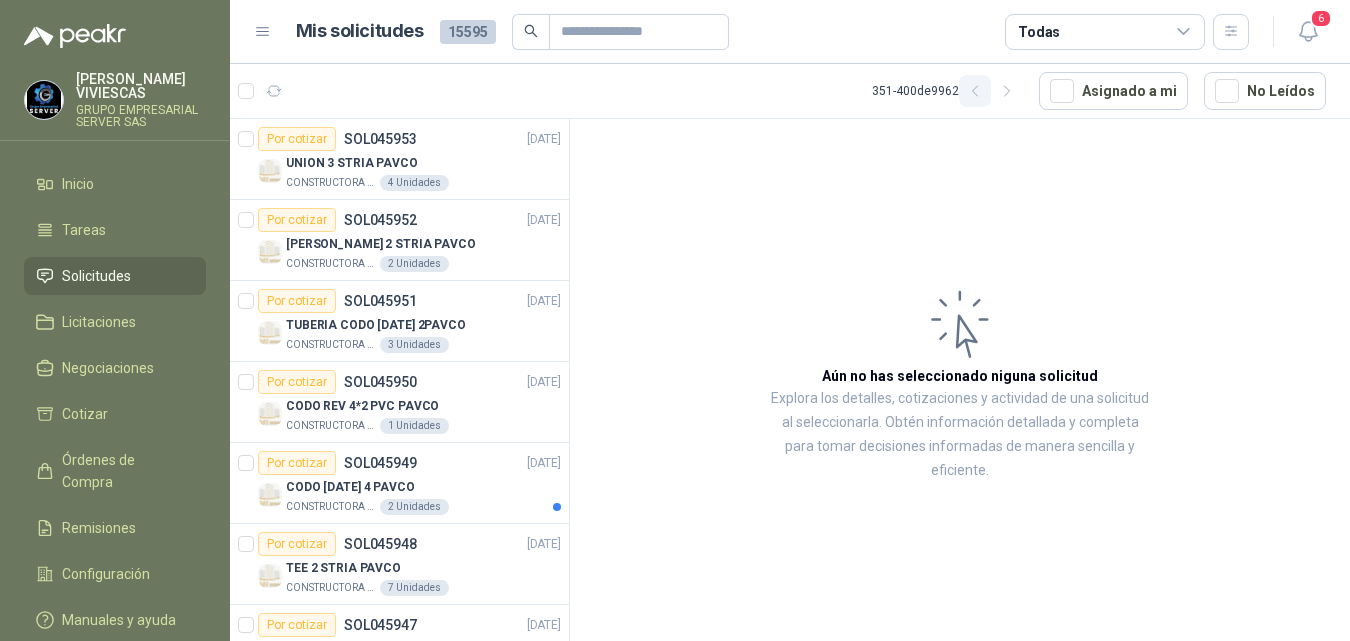 click 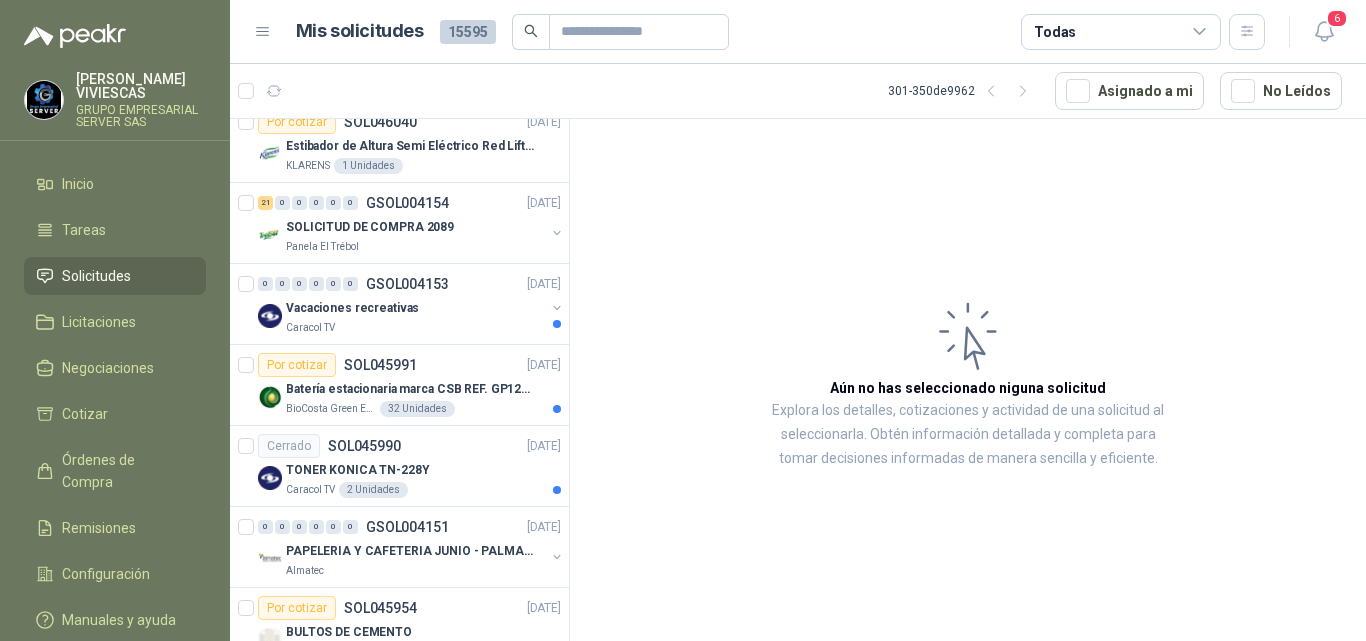 scroll, scrollTop: 3565, scrollLeft: 0, axis: vertical 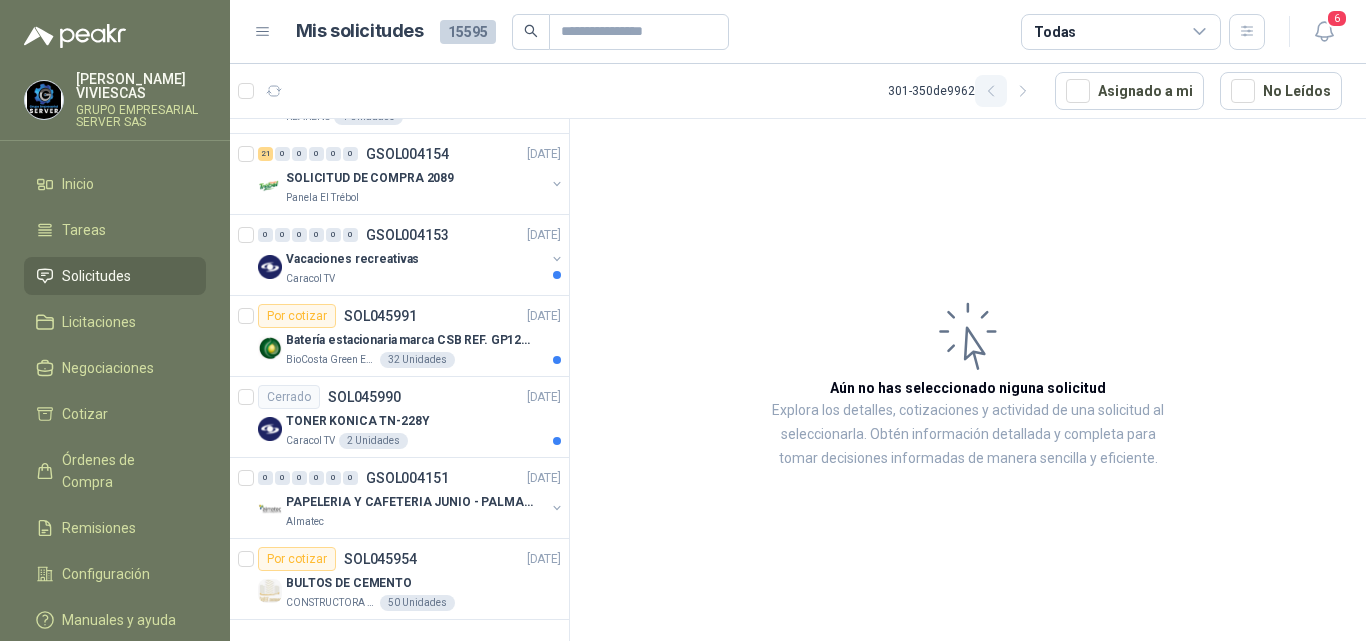 click 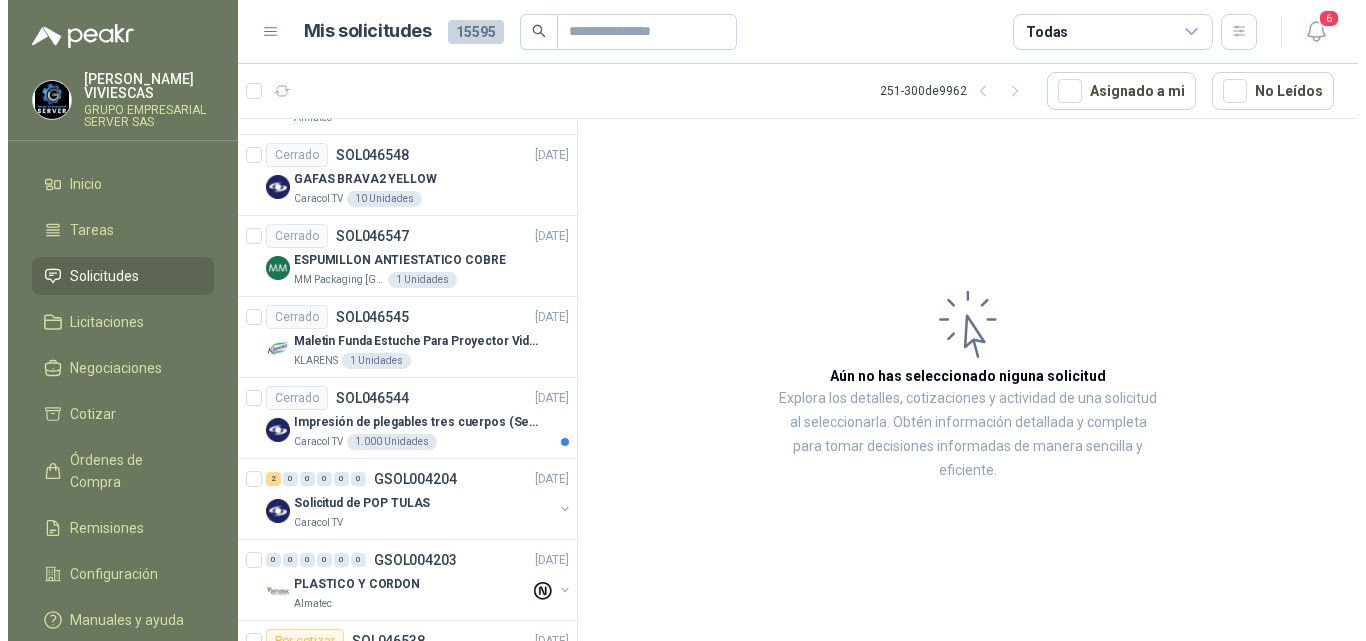 scroll, scrollTop: 0, scrollLeft: 0, axis: both 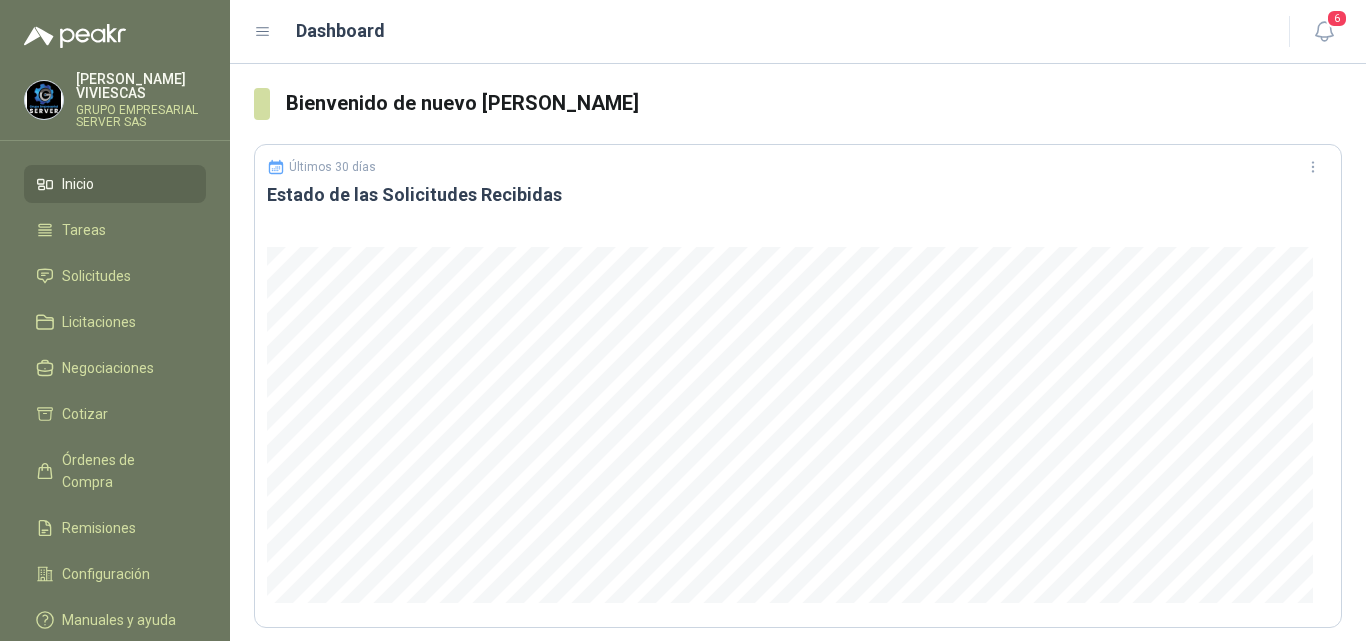 drag, startPoint x: 374, startPoint y: 237, endPoint x: 429, endPoint y: 210, distance: 61.269894 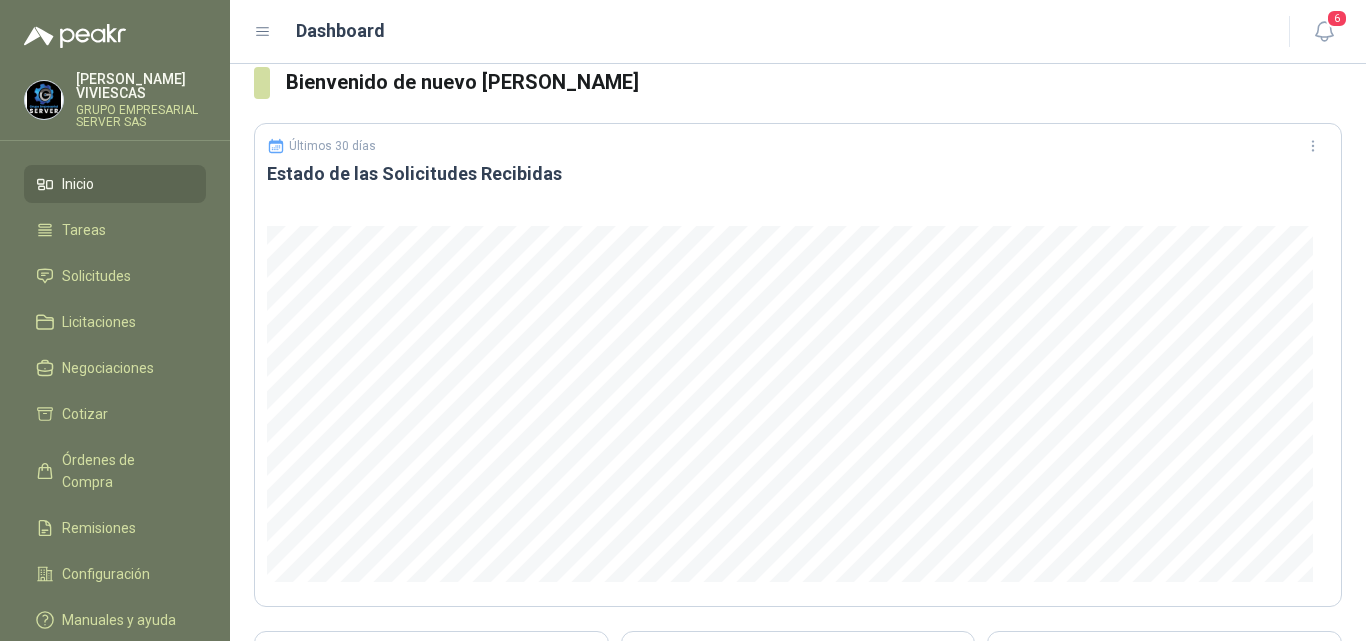scroll, scrollTop: 0, scrollLeft: 0, axis: both 